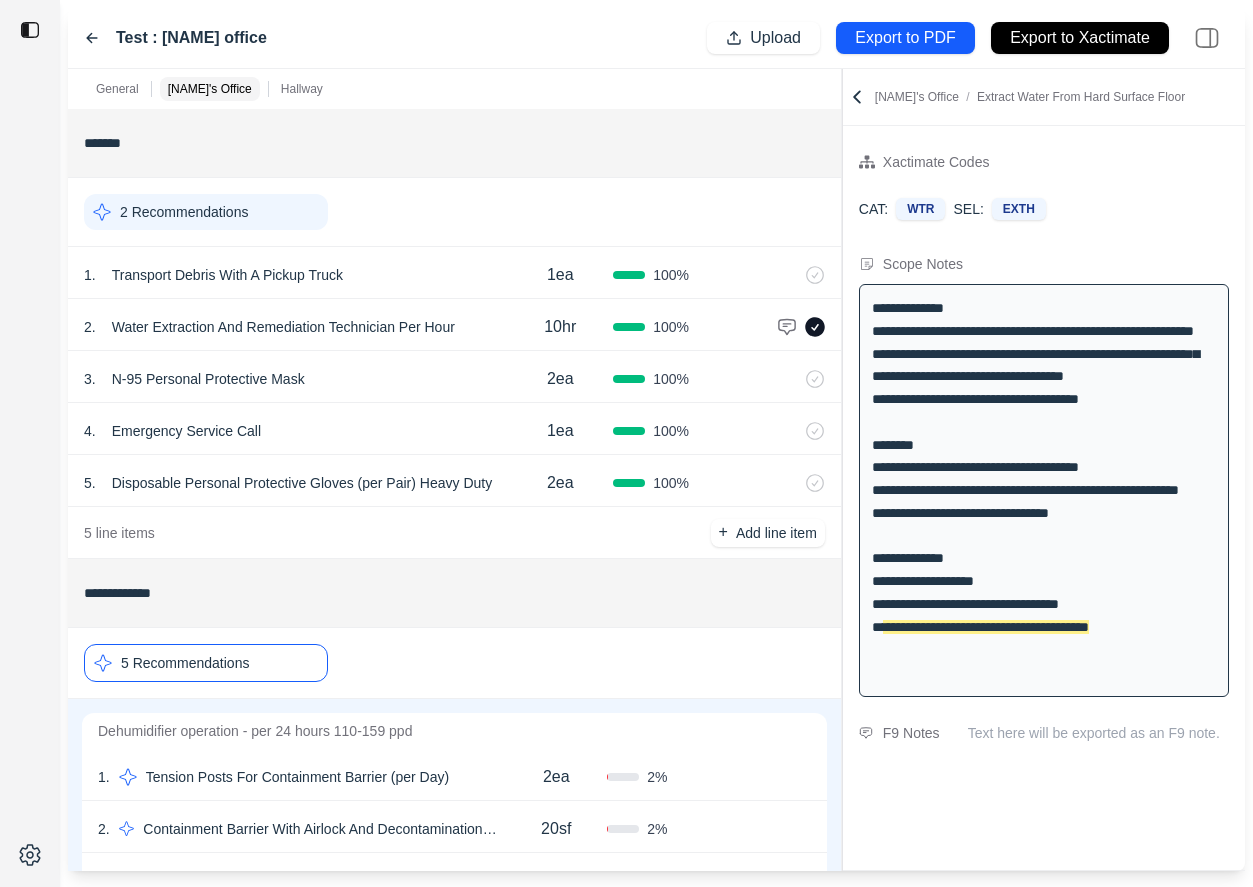 scroll, scrollTop: 0, scrollLeft: 0, axis: both 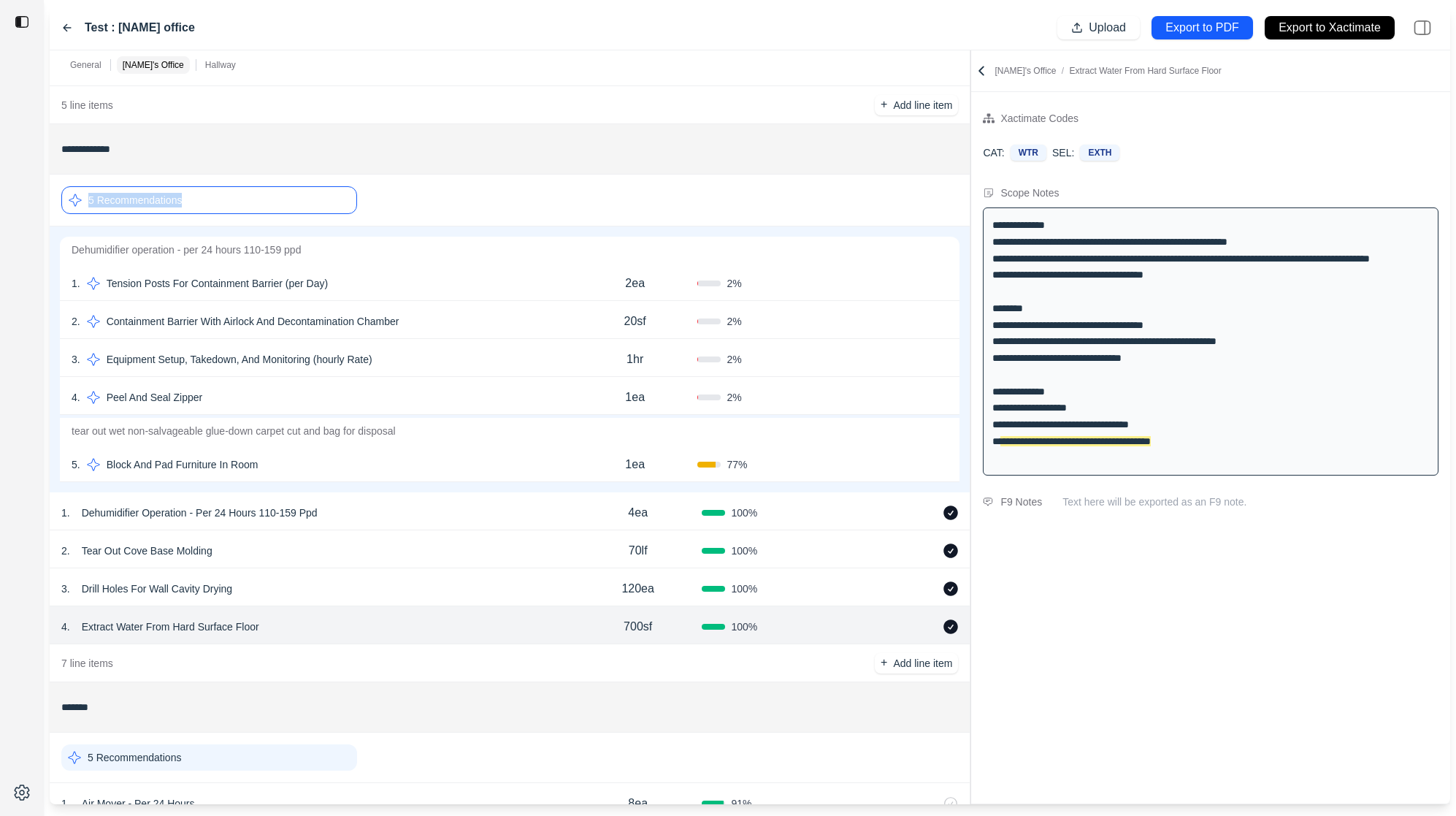click on "5   Recommendations" at bounding box center (209, 200) 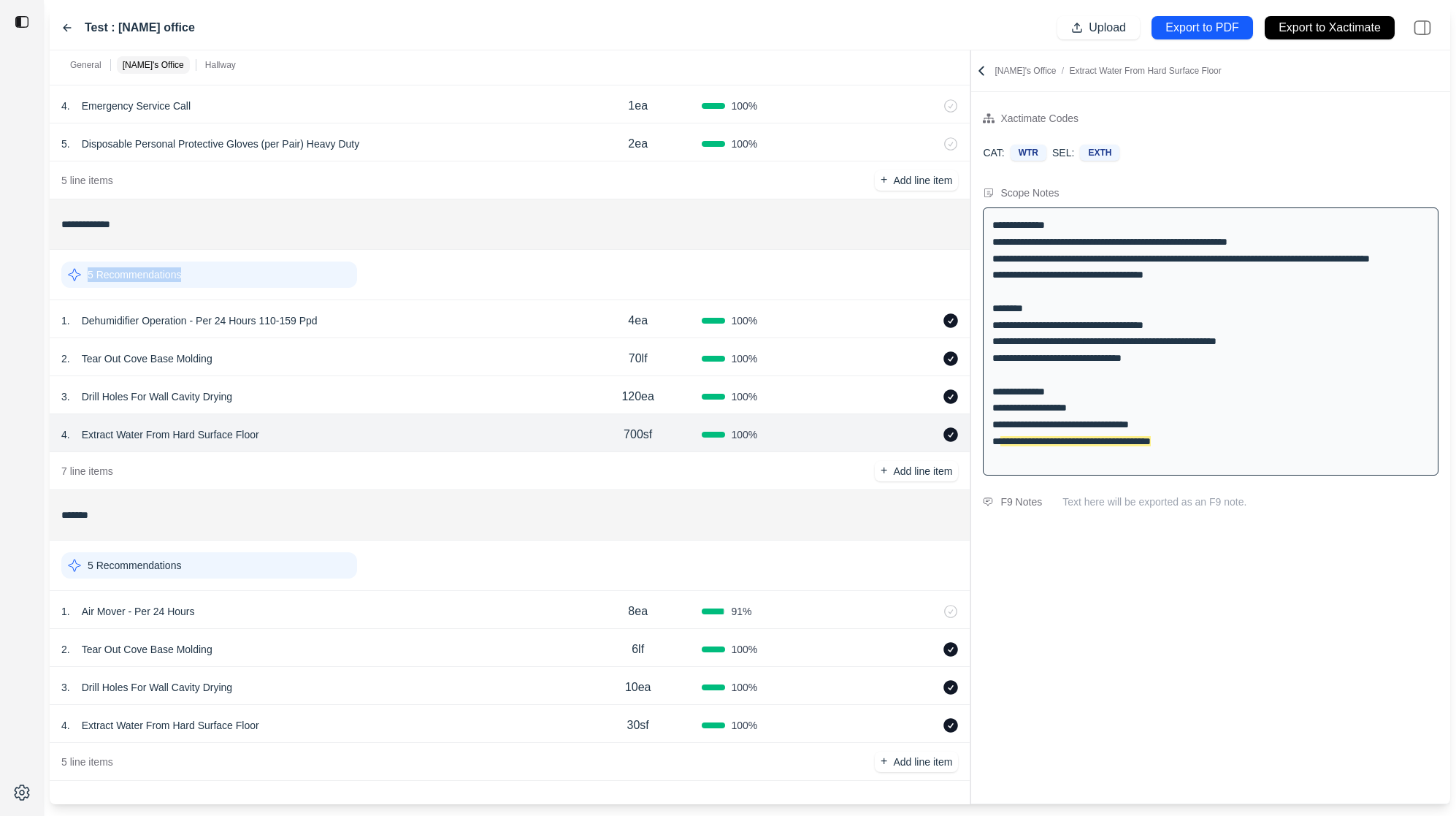 scroll, scrollTop: 209, scrollLeft: 0, axis: vertical 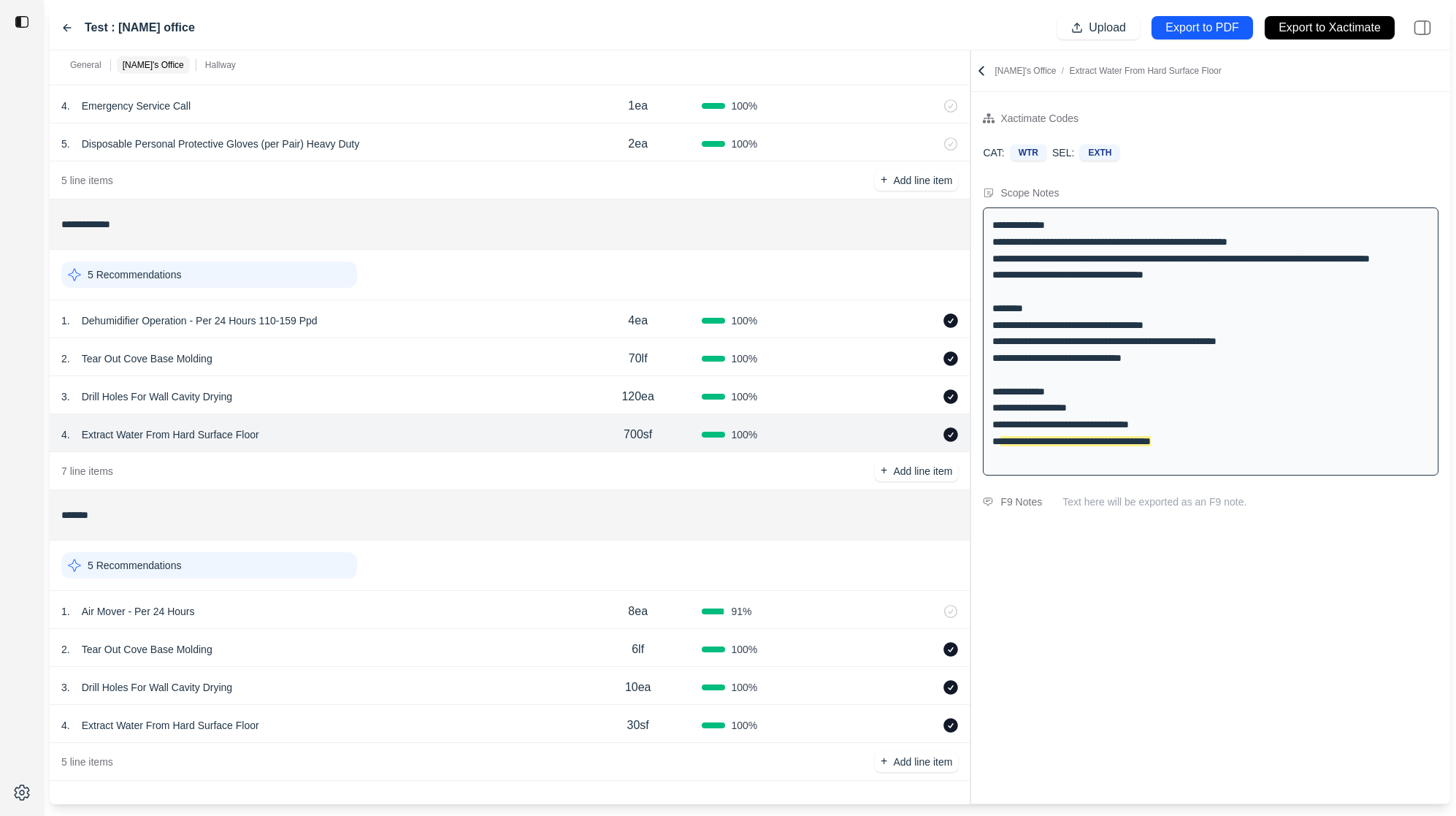 click on "5   Recommendations" at bounding box center [510, 275] 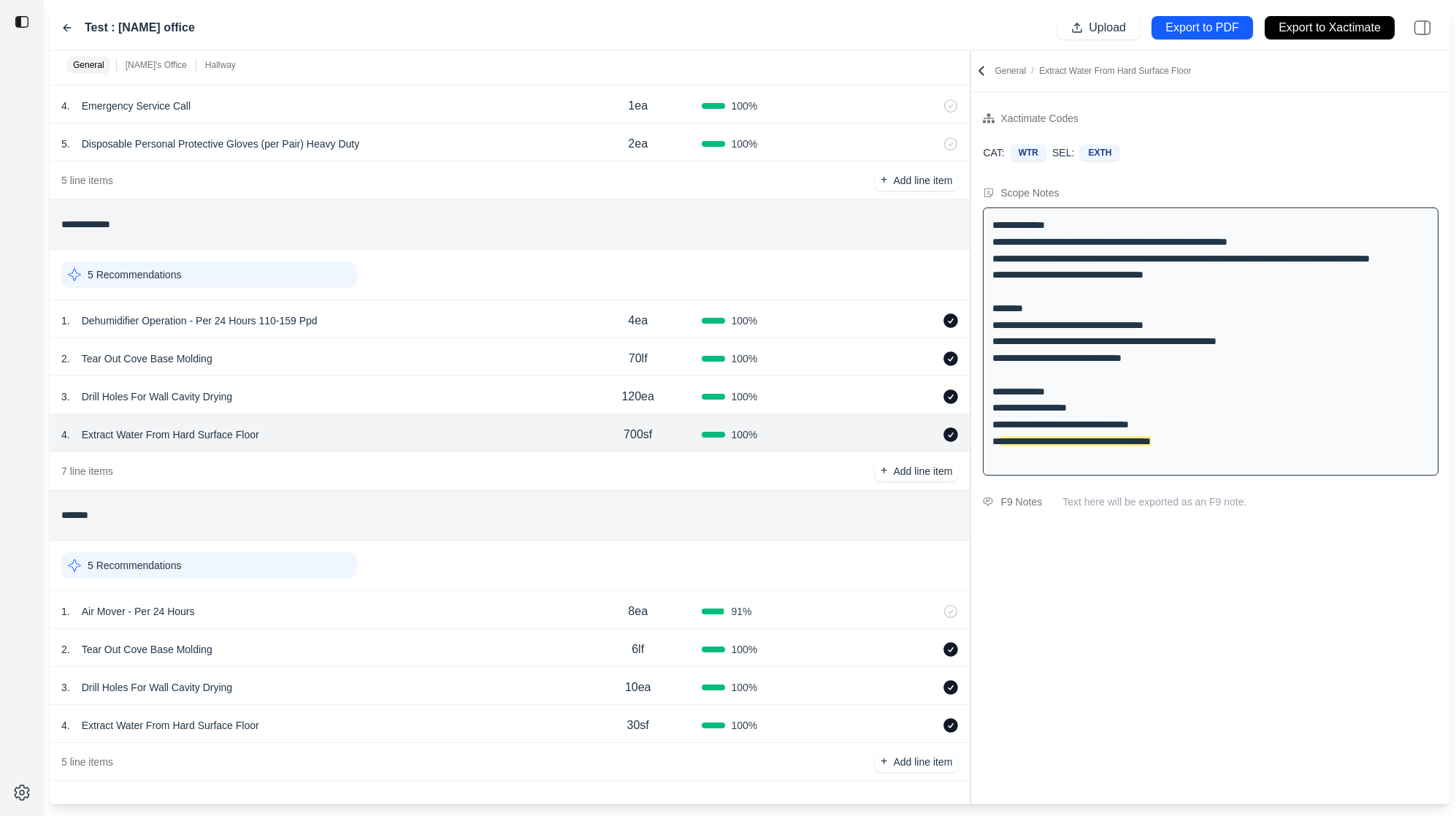 scroll, scrollTop: 205, scrollLeft: 0, axis: vertical 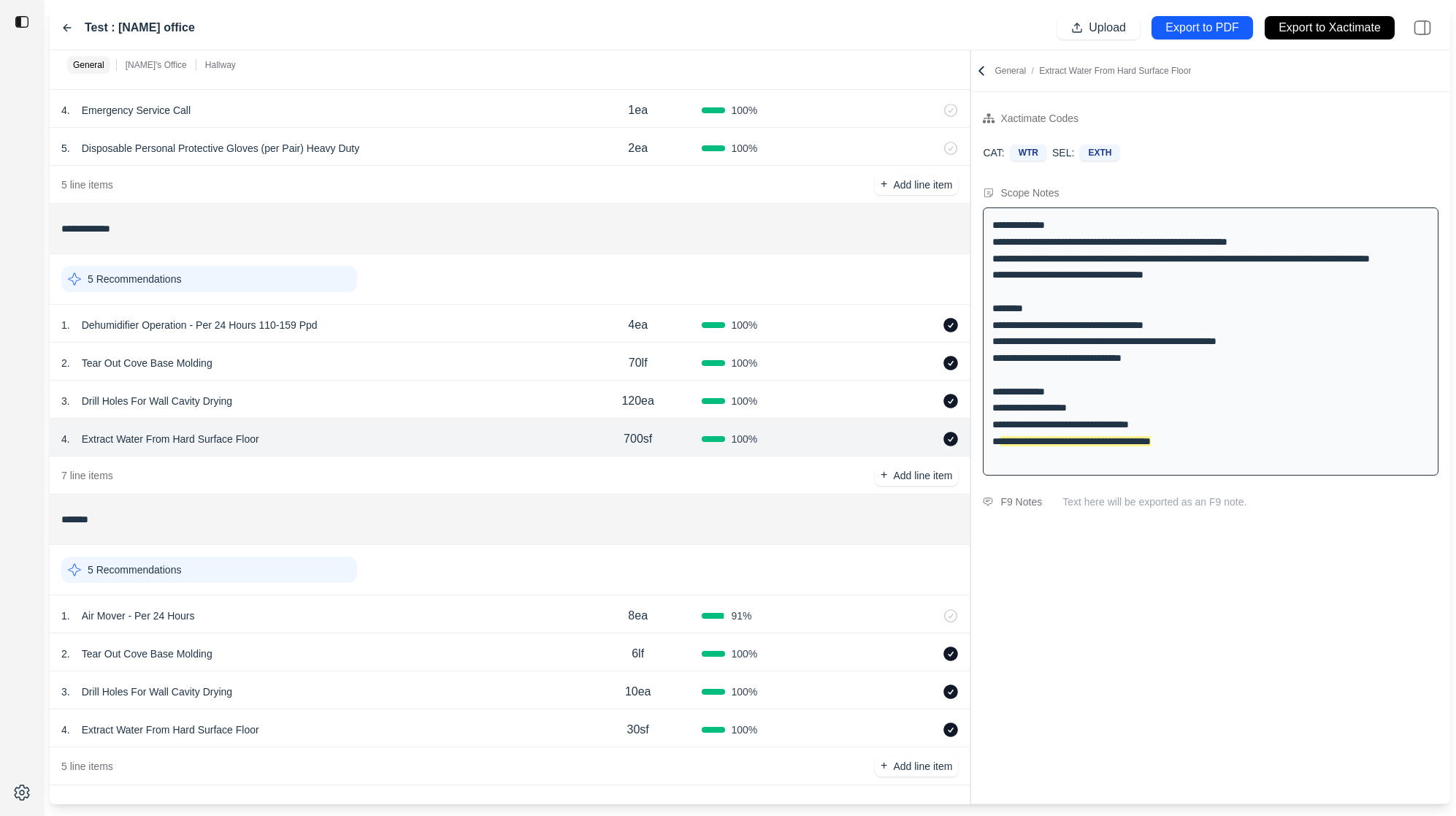click on "3 . Drill Holes For Wall Cavity Drying  120ea 100 %" at bounding box center (510, 400) 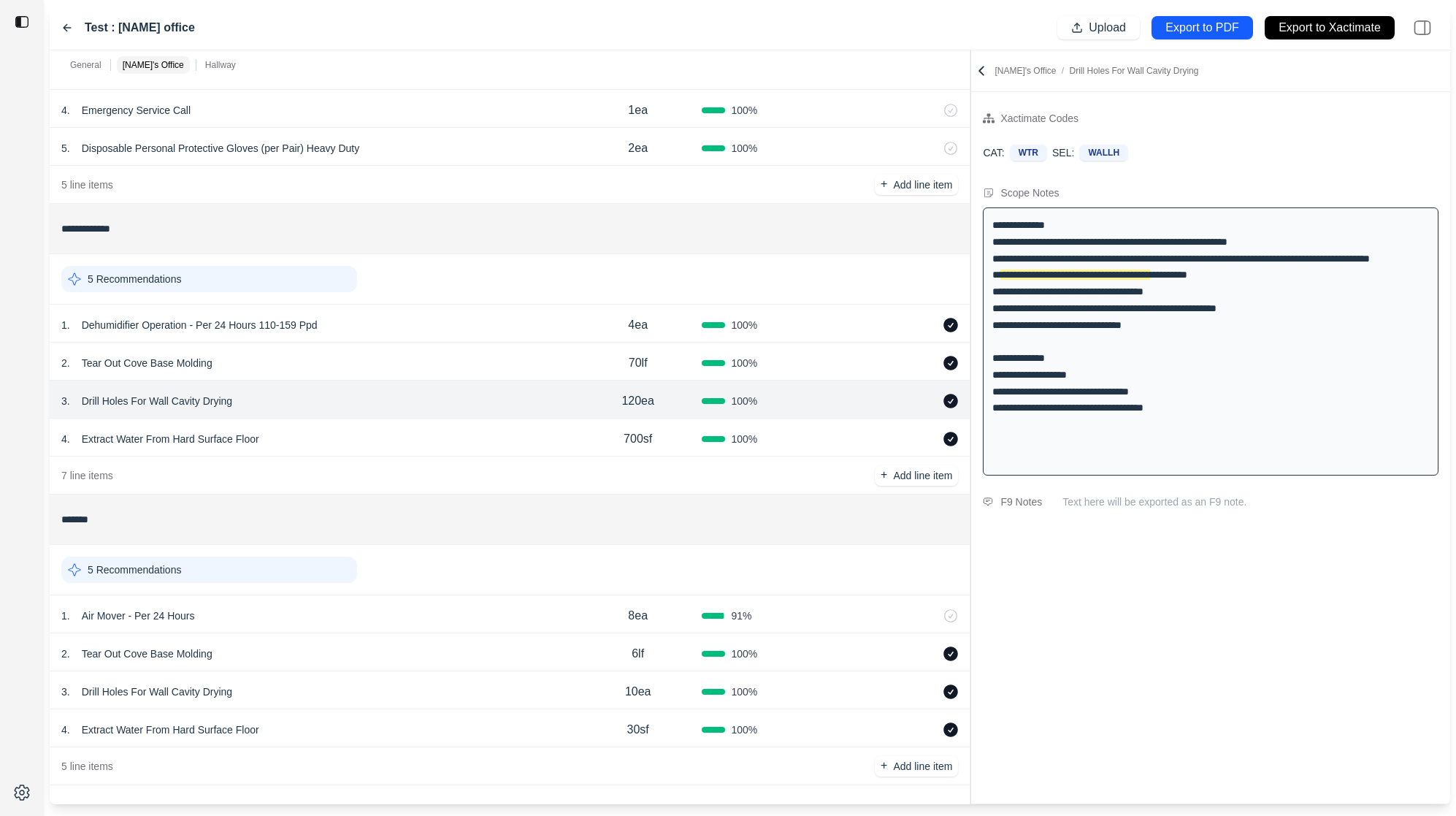 click on "1 . Dehumidifier Operation - Per 24 Hours 110-159 Ppd" at bounding box center [318, 325] 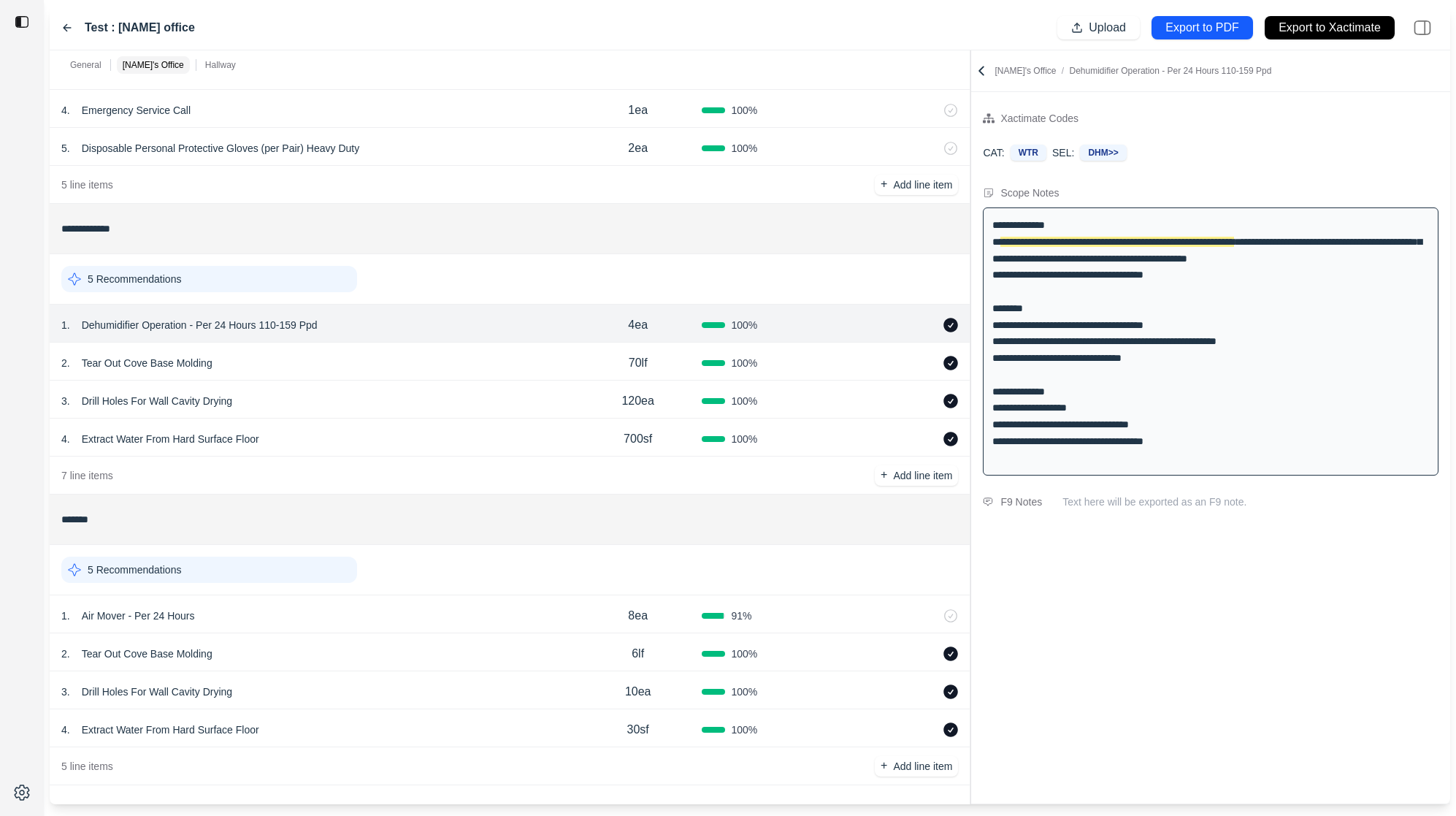 click on "2 . Tear Out Cove Base Molding" at bounding box center [318, 363] 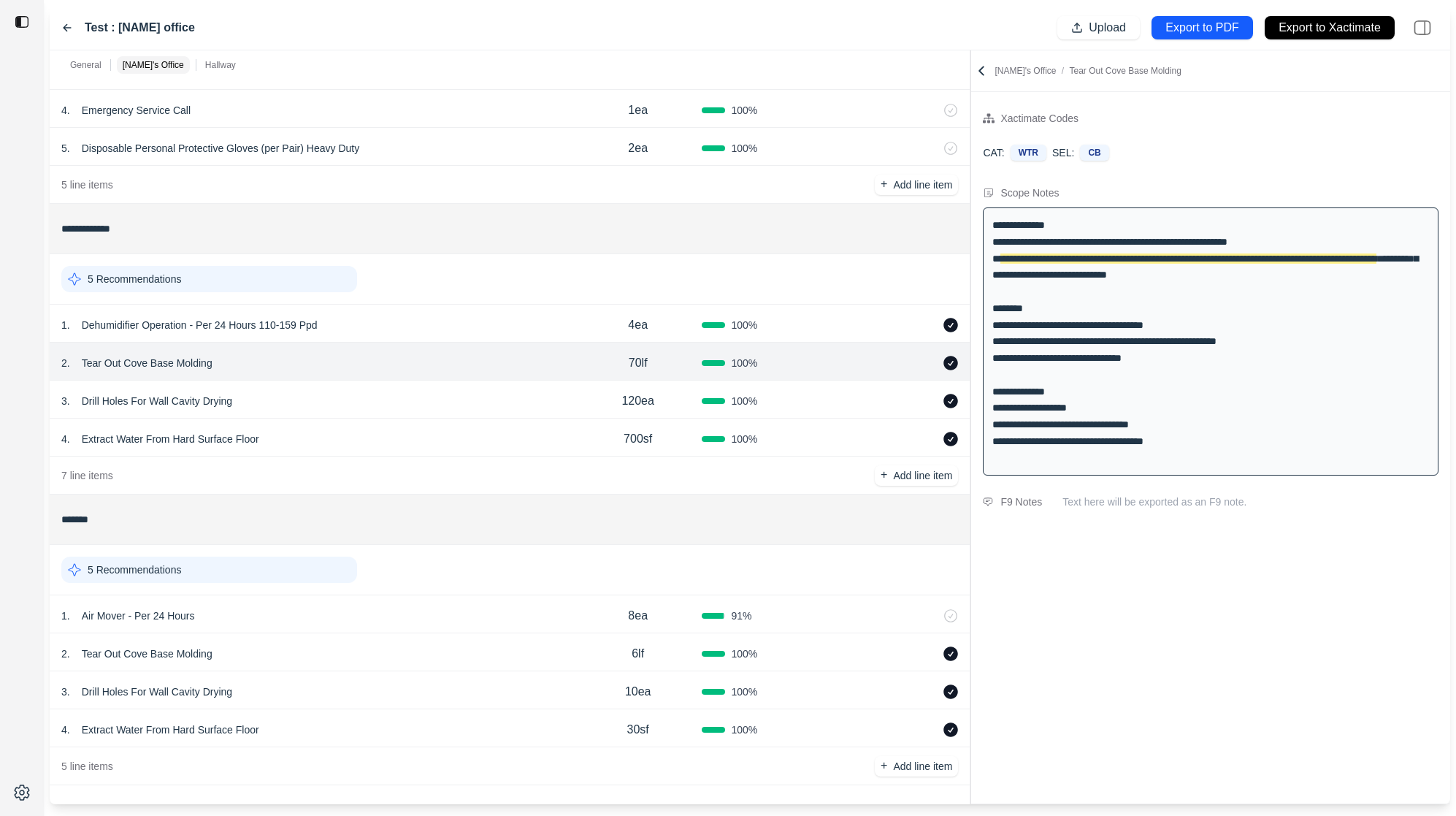 click on "2 . Tear Out Cove Base Molding   70lf 100 %" at bounding box center (510, 362) 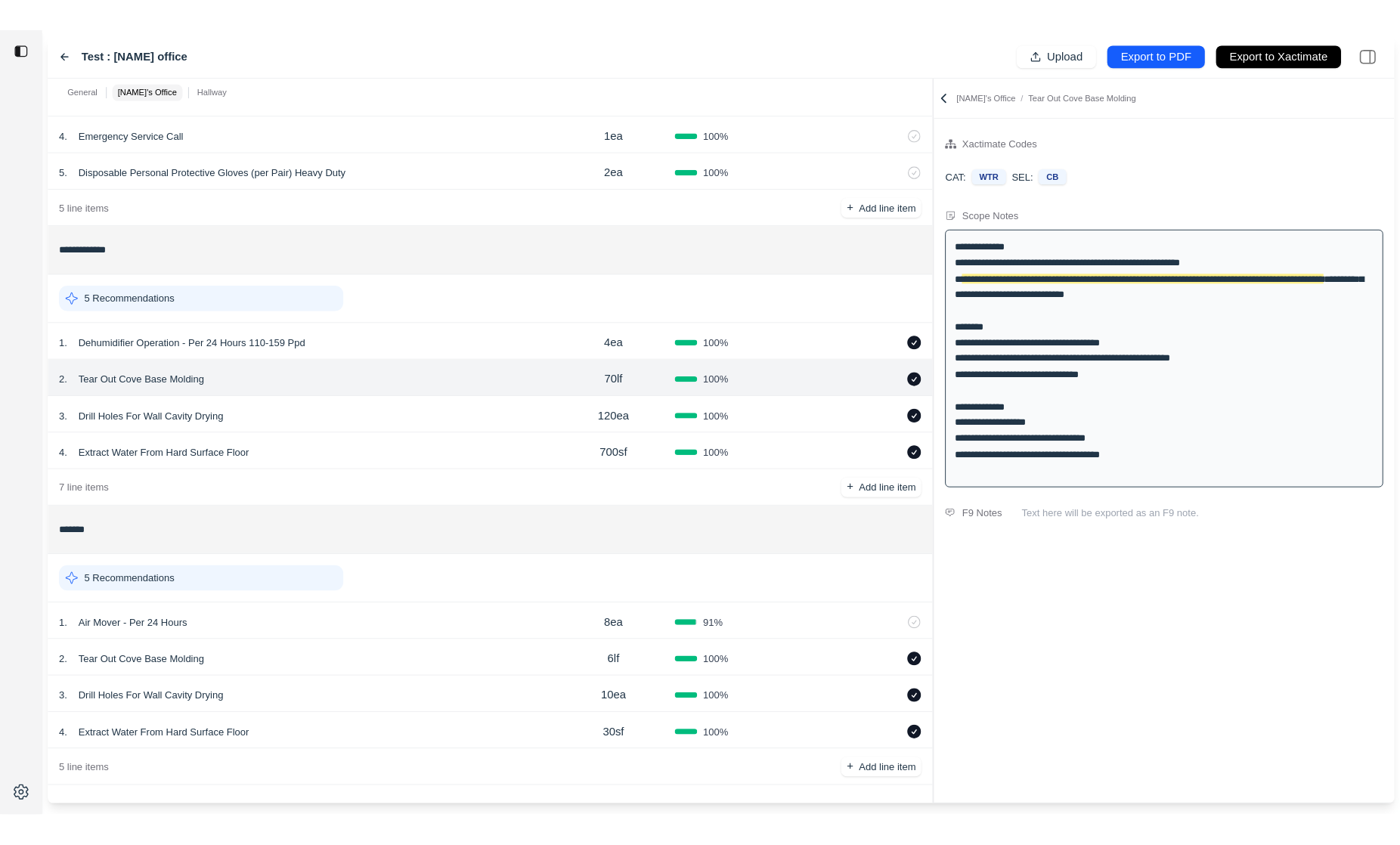 scroll, scrollTop: 216, scrollLeft: 0, axis: vertical 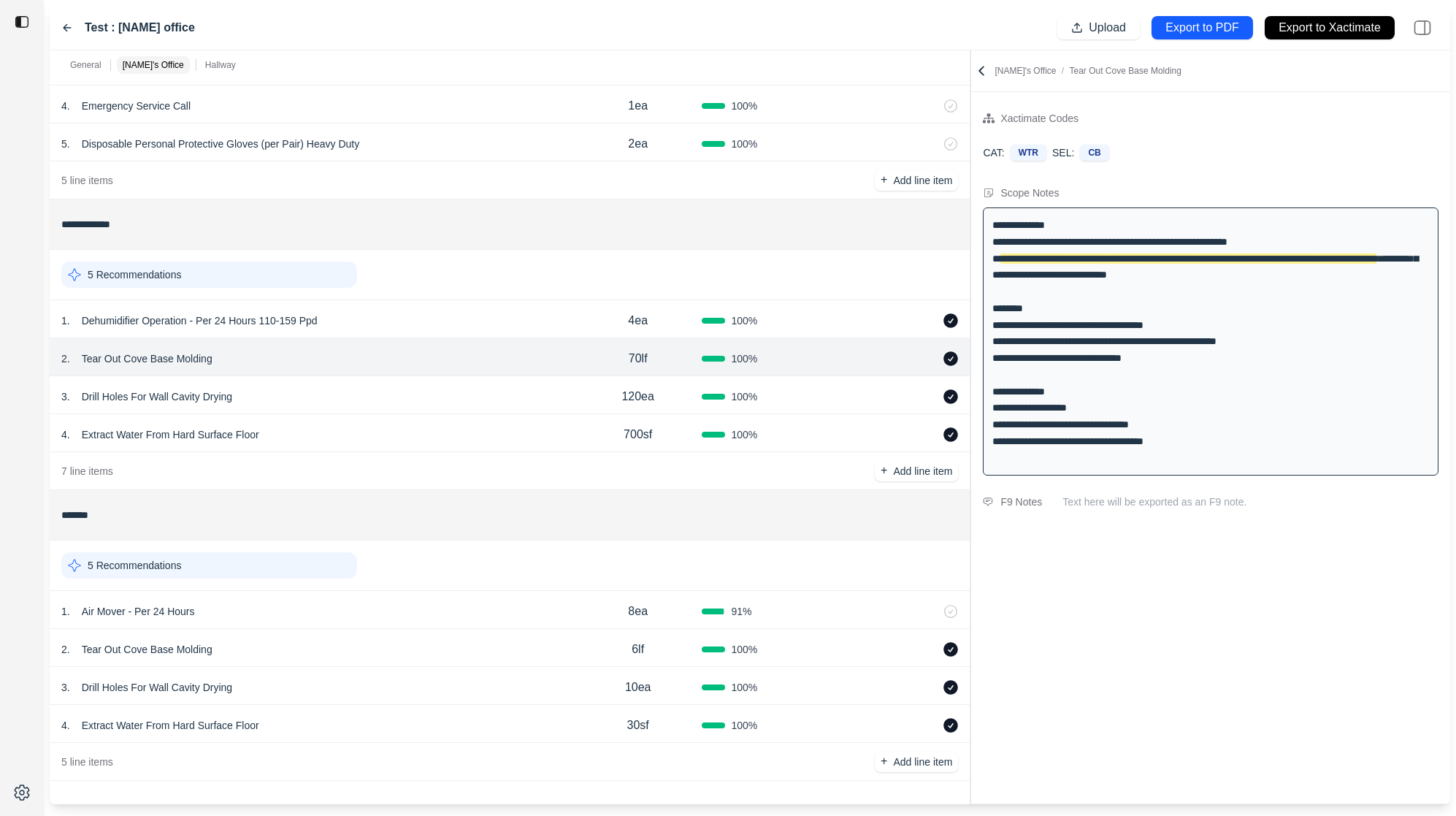 click on "3 . Drill Holes For Wall Cavity Drying" at bounding box center [318, 397] 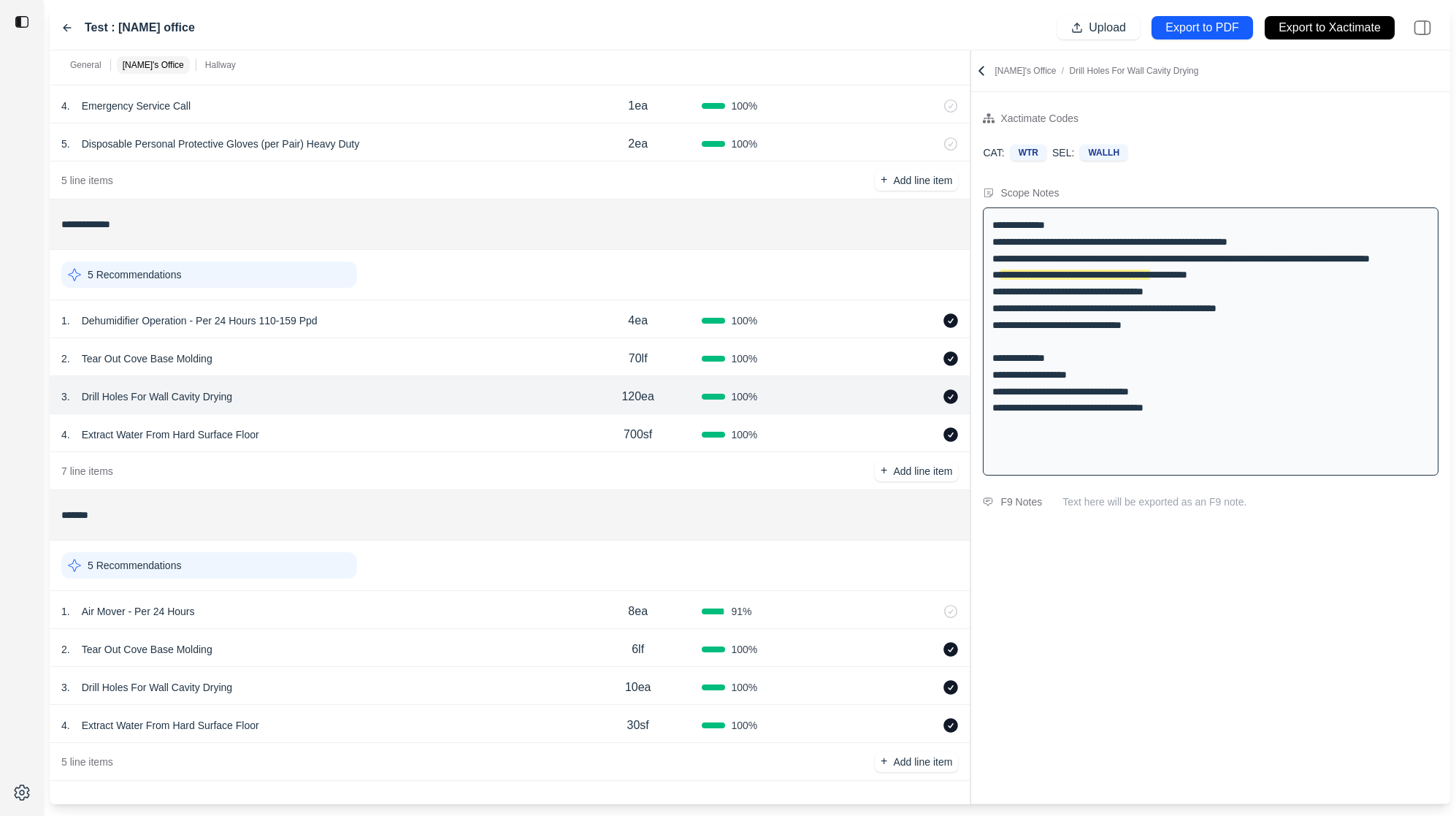 click on "1 . Dehumidifier Operation - Per 24 Hours 110-159 Ppd" at bounding box center [318, 321] 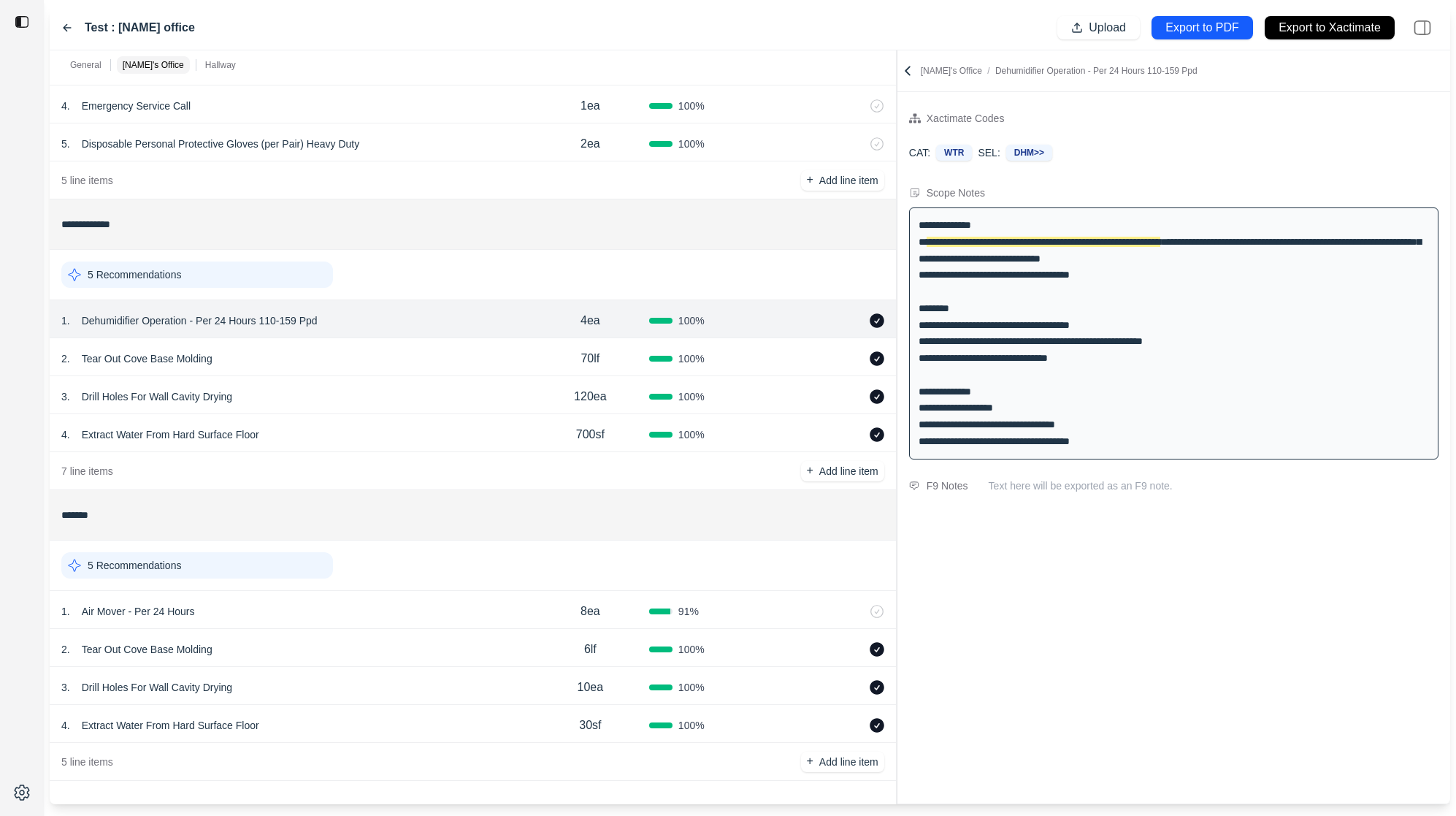 click on "**********" at bounding box center [750, 427] 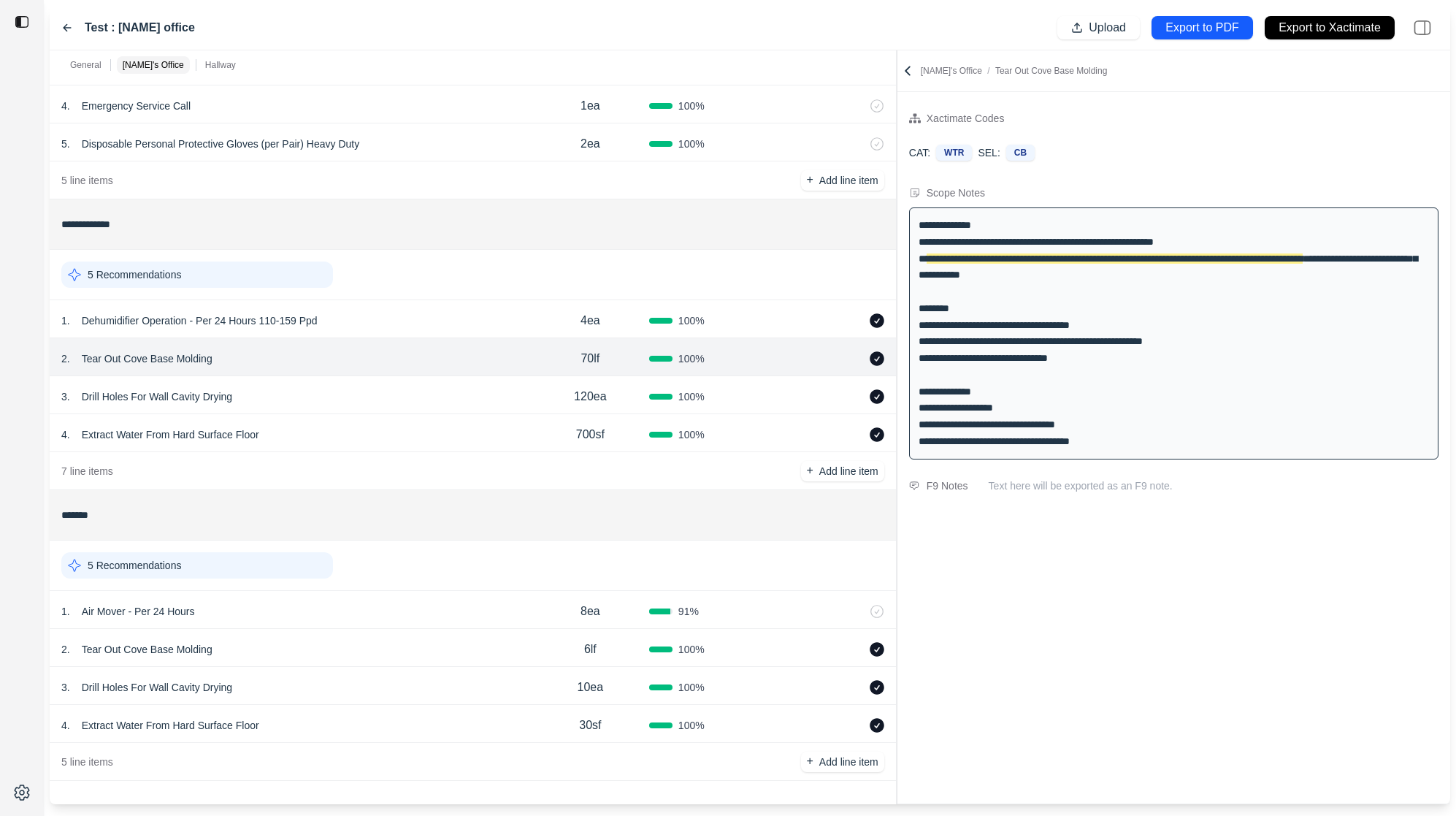 click on "3 . Drill Holes For Wall Cavity Drying  120ea 100 %" at bounding box center (472, 395) 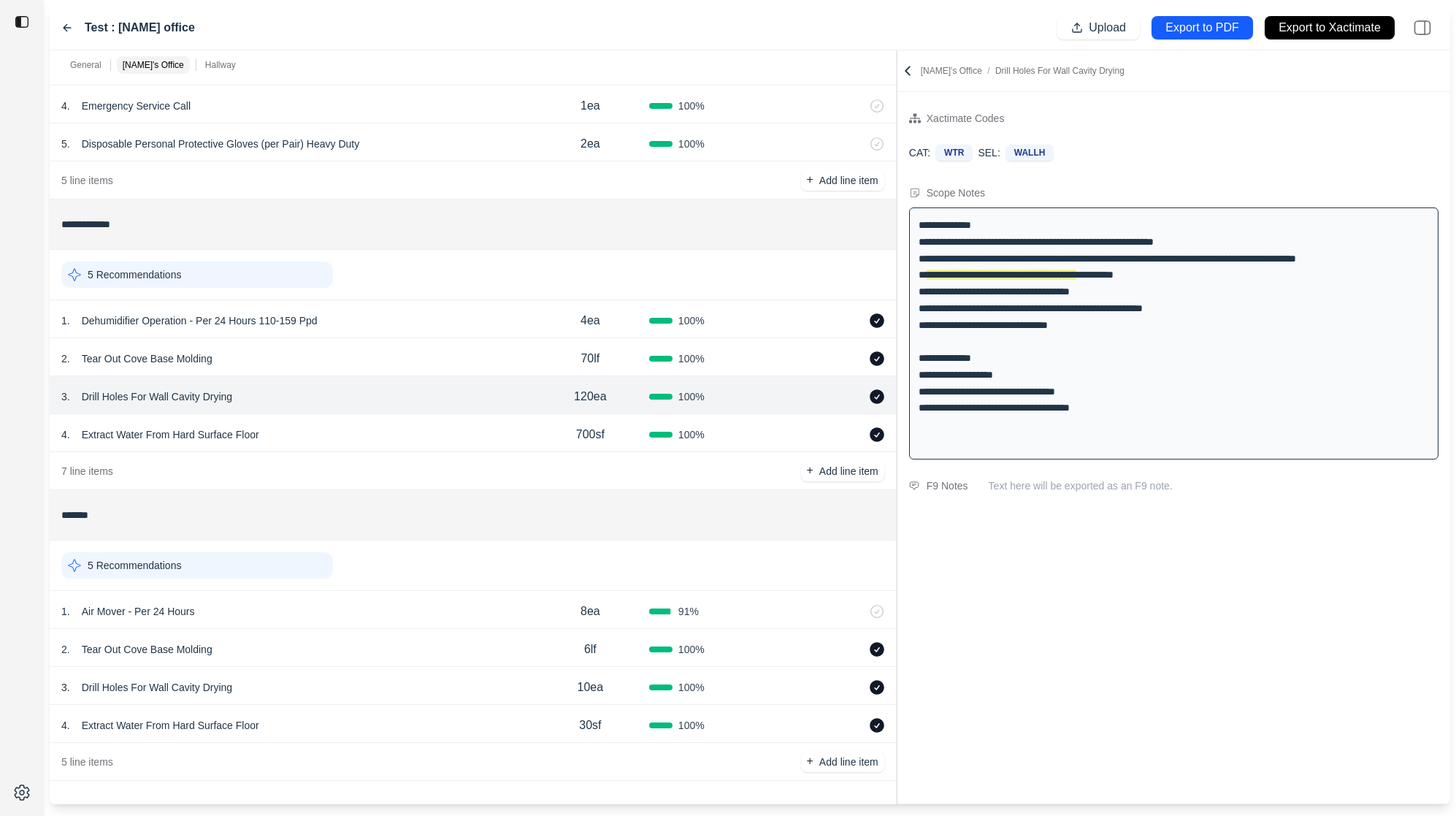 click on "4 . Extract Water From Hard Surface Floor   700sf 100 %" at bounding box center (472, 433) 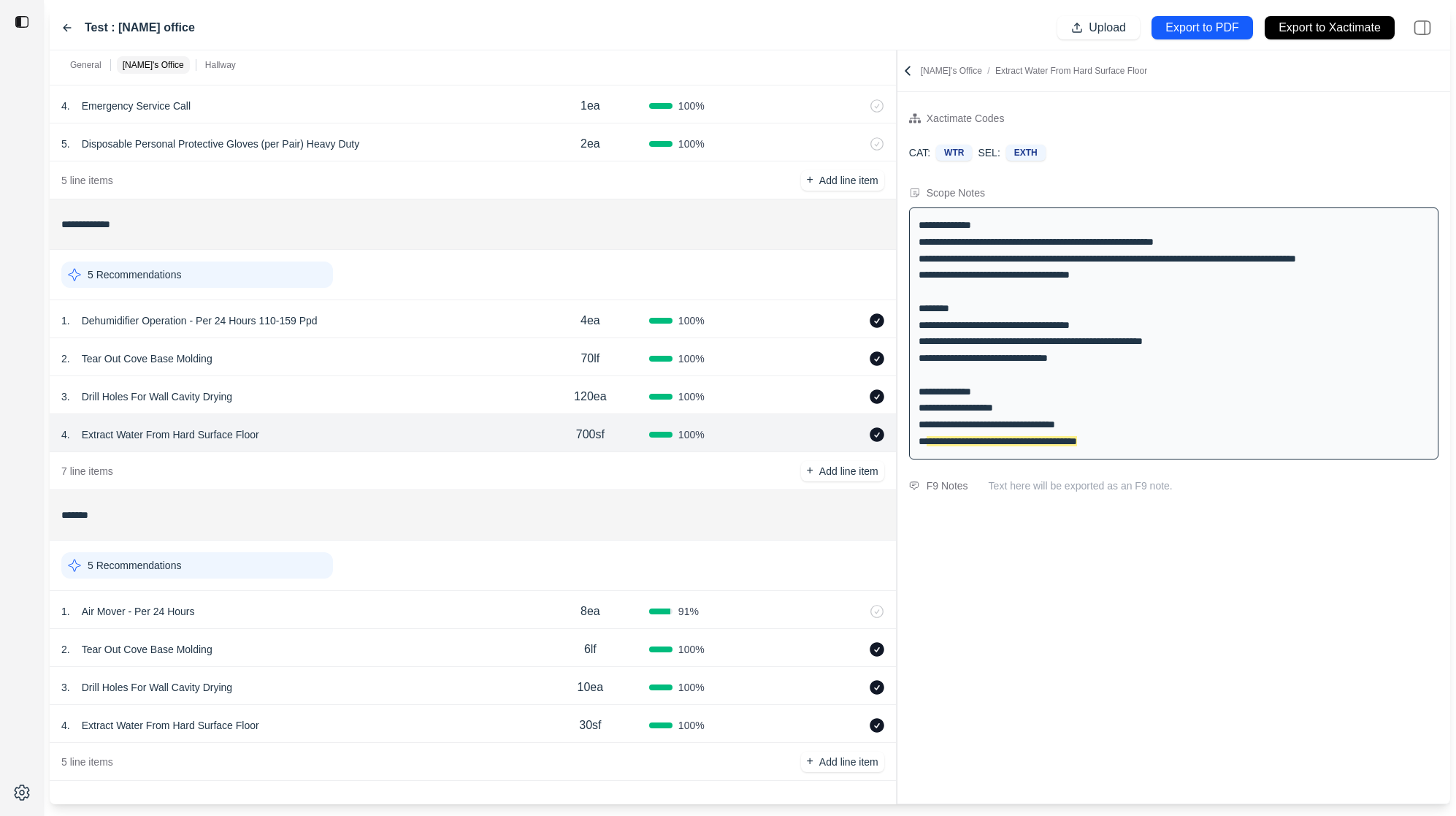 click on "3 . Drill Holes For Wall Cavity Drying" at bounding box center (296, 397) 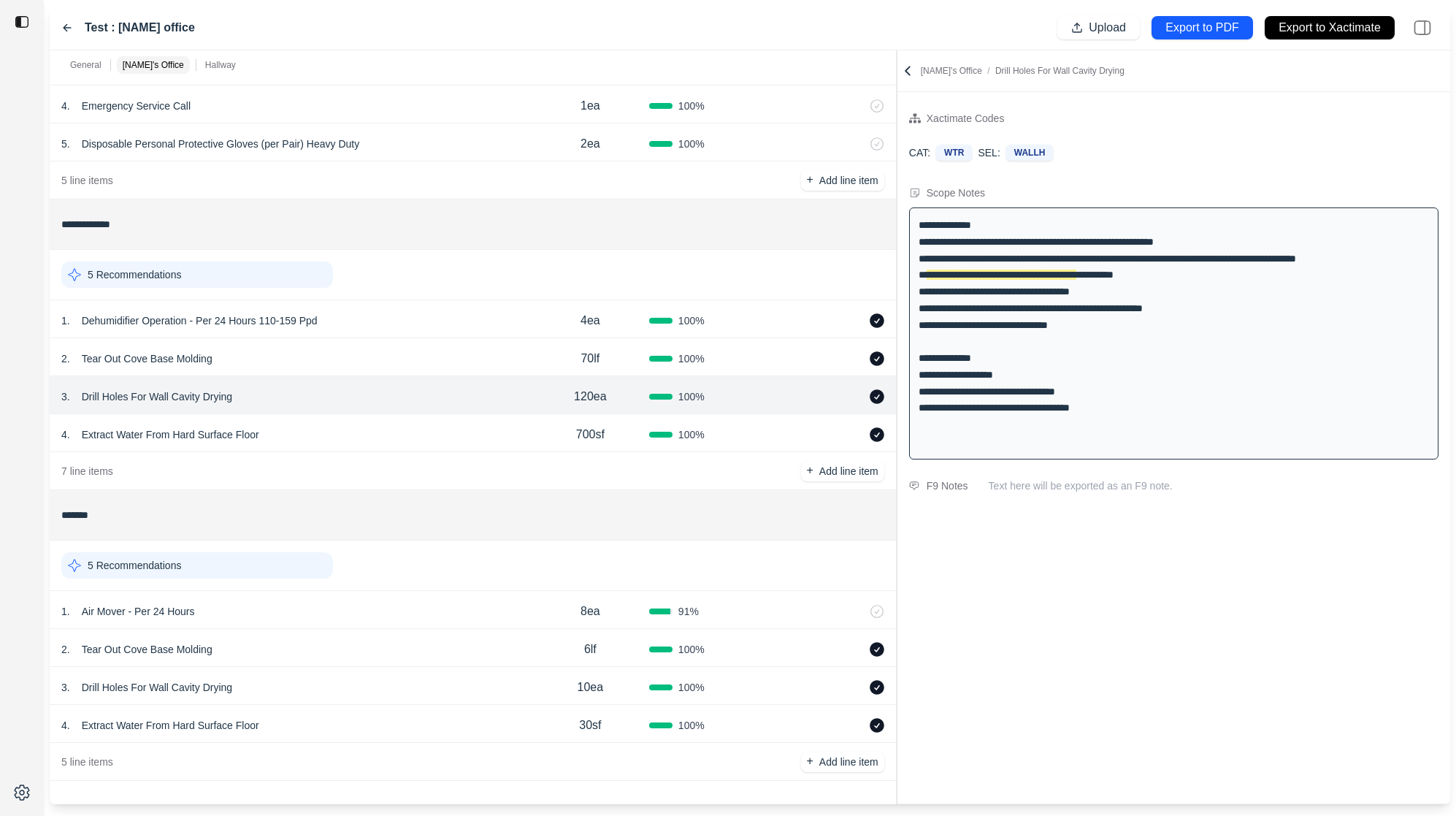 click on "2 . Tear Out Cove Base Molding   70lf 100 %" at bounding box center (472, 357) 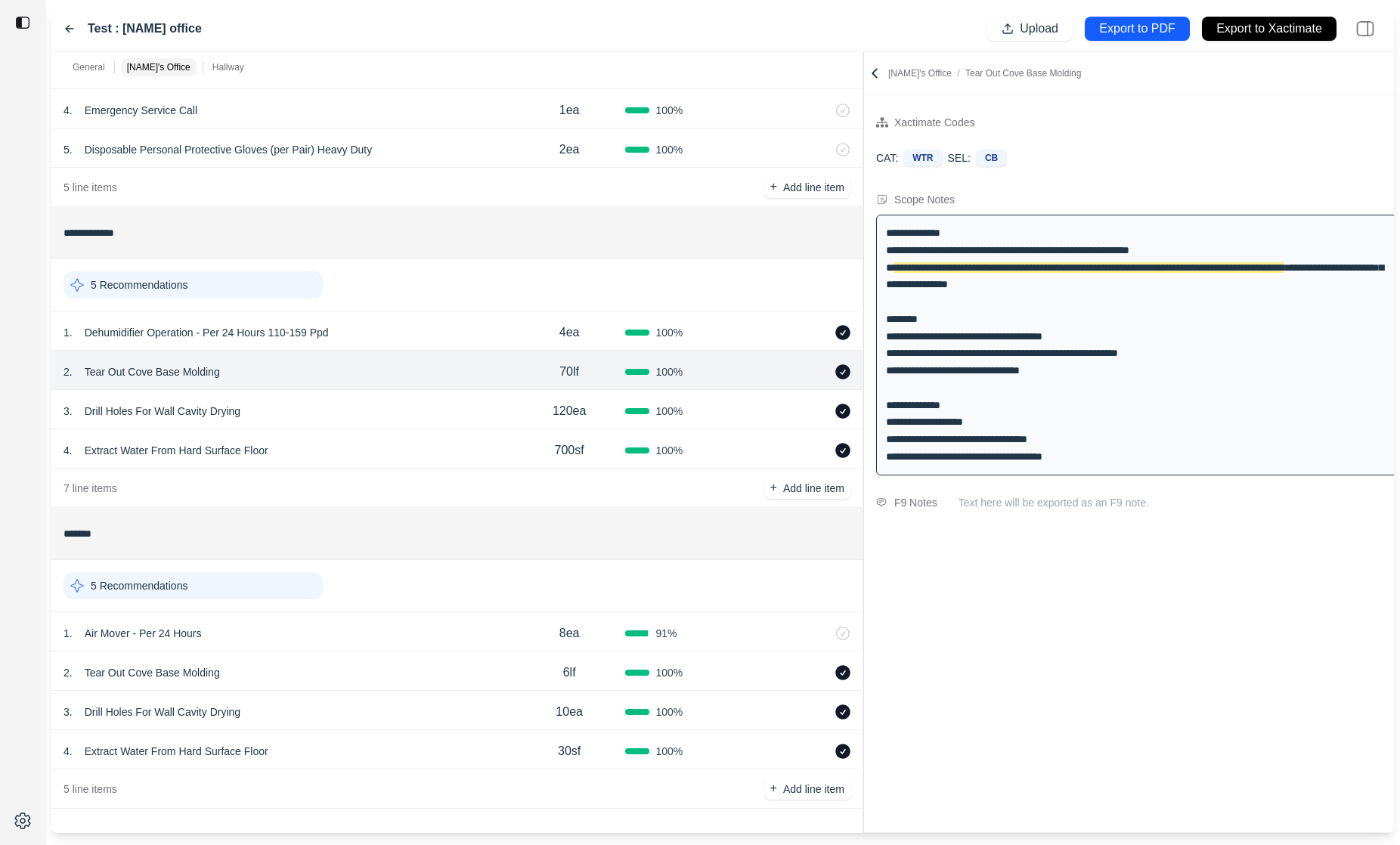 scroll, scrollTop: 215, scrollLeft: 0, axis: vertical 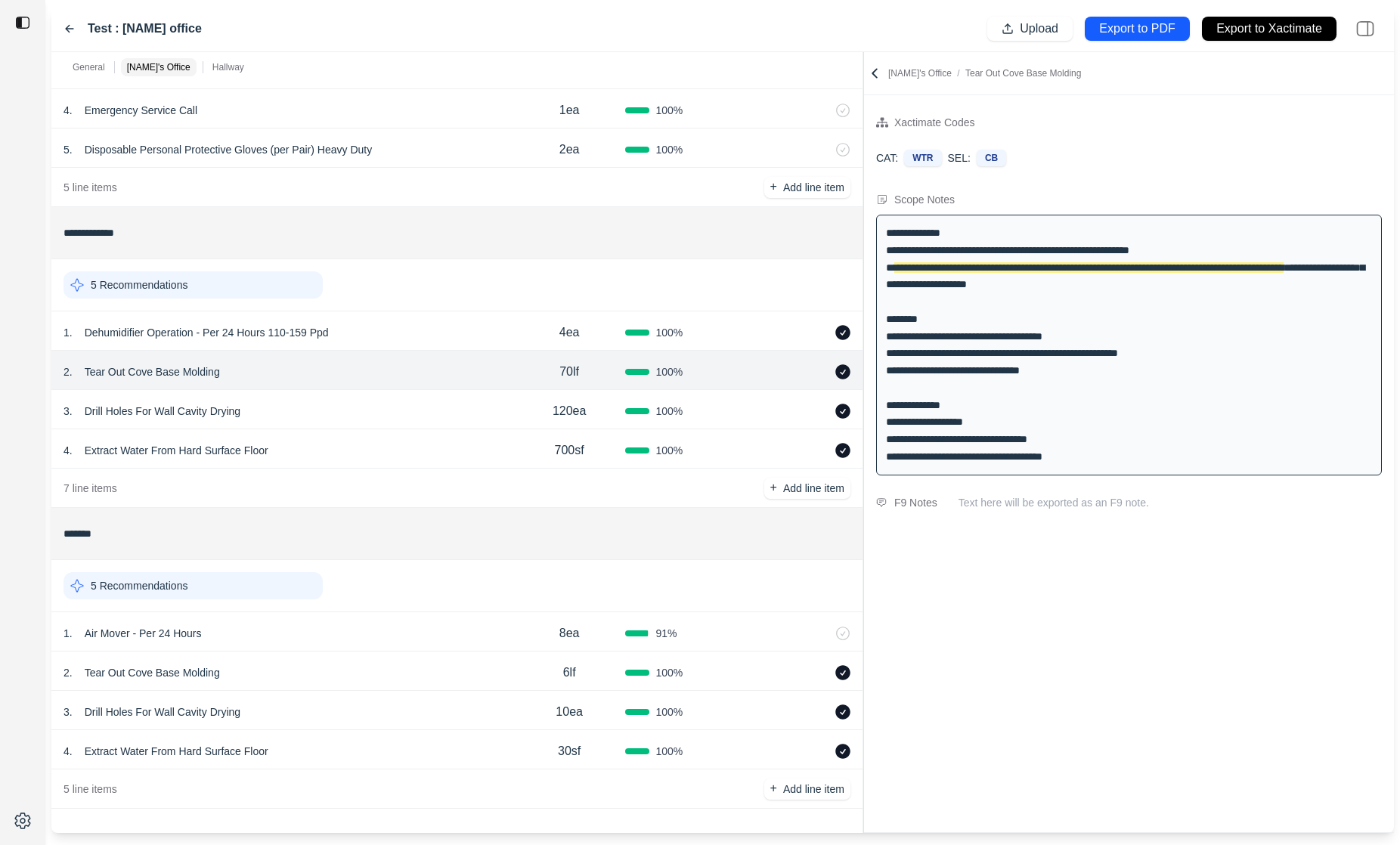 click on "3 . Drill Holes For Wall Cavity Drying" at bounding box center [288, 411] 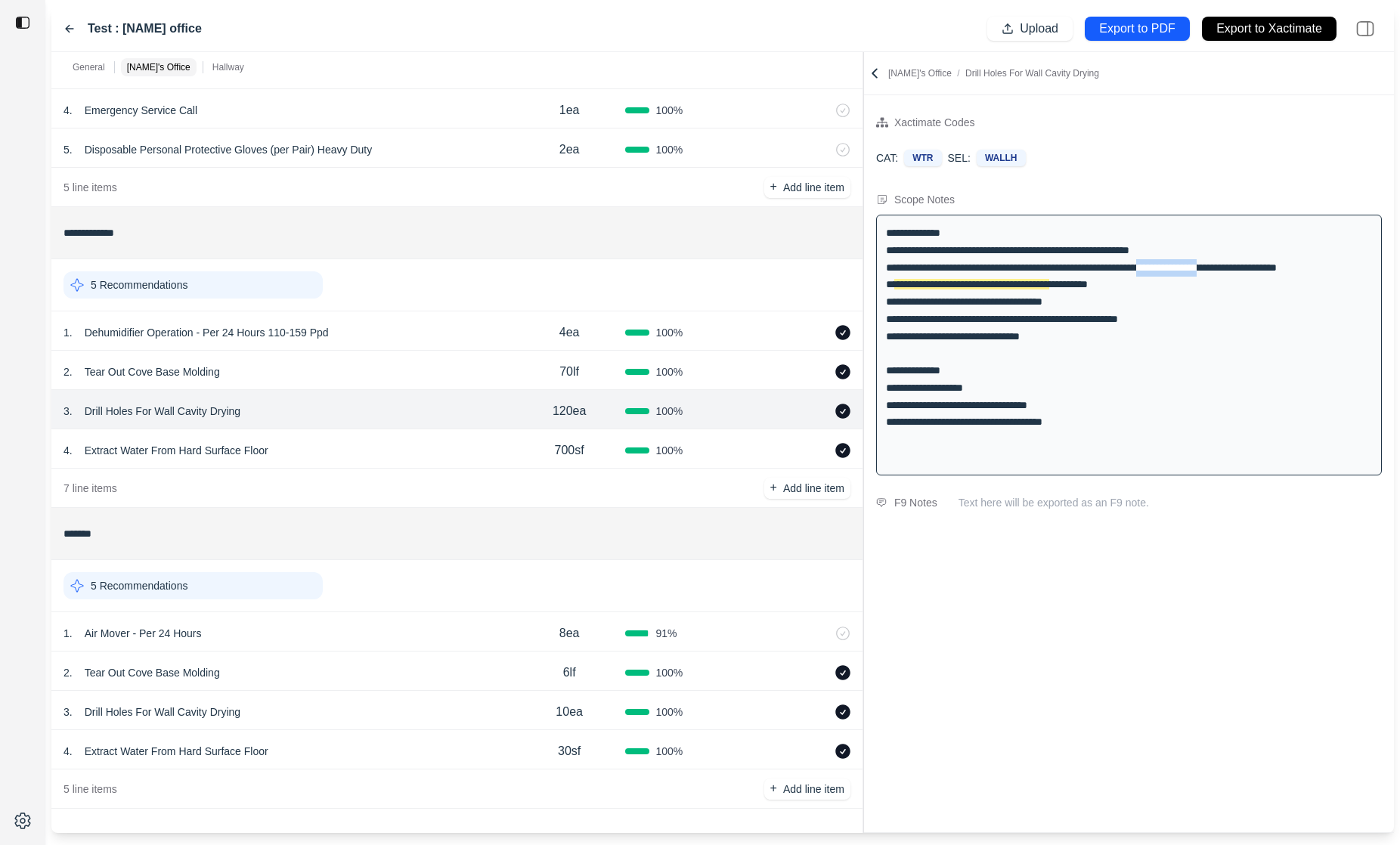 drag, startPoint x: 1191, startPoint y: 268, endPoint x: 1266, endPoint y: 268, distance: 75 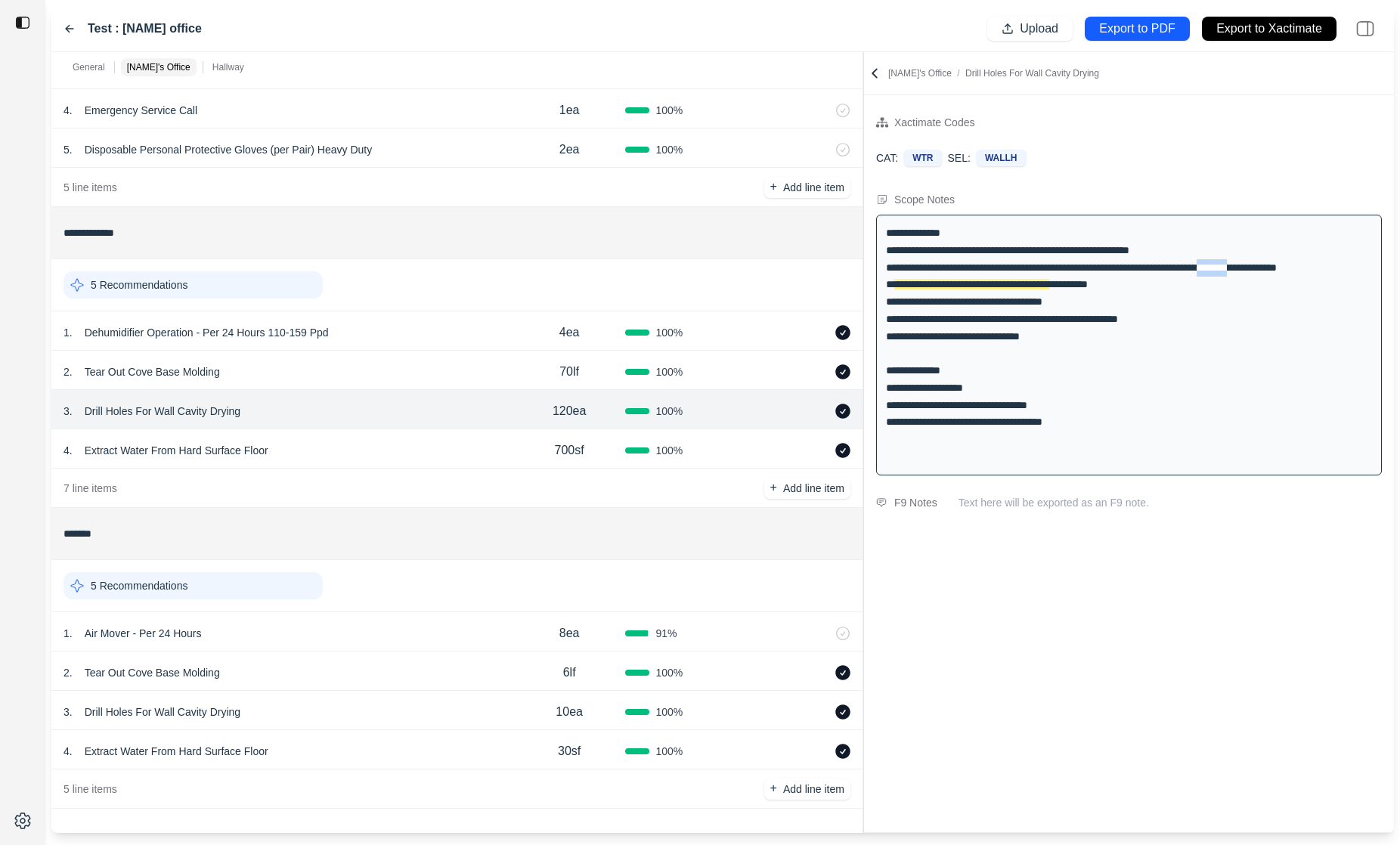 drag, startPoint x: 1266, startPoint y: 268, endPoint x: 1299, endPoint y: 268, distance: 33 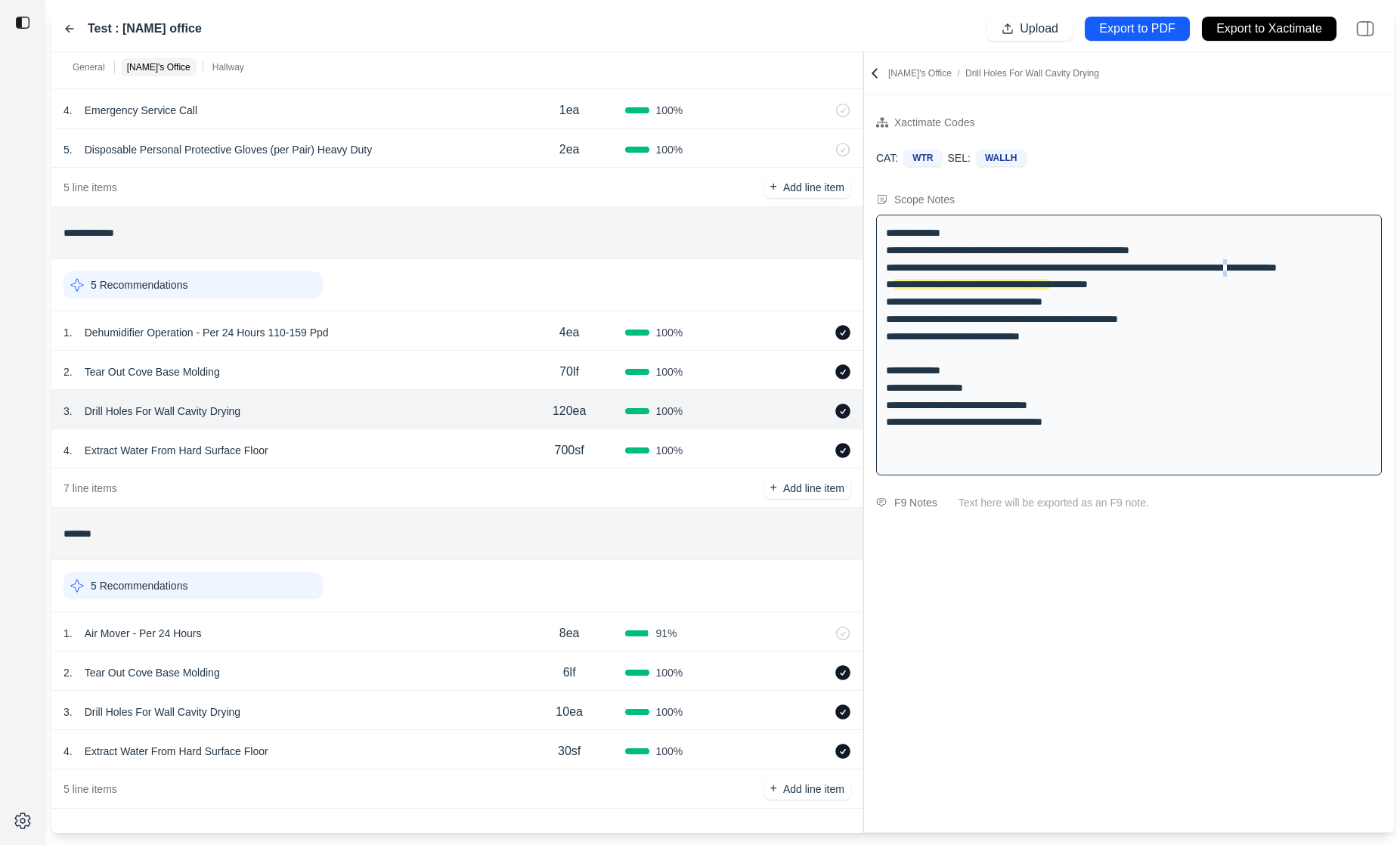 click on "**********" at bounding box center (1129, 345) 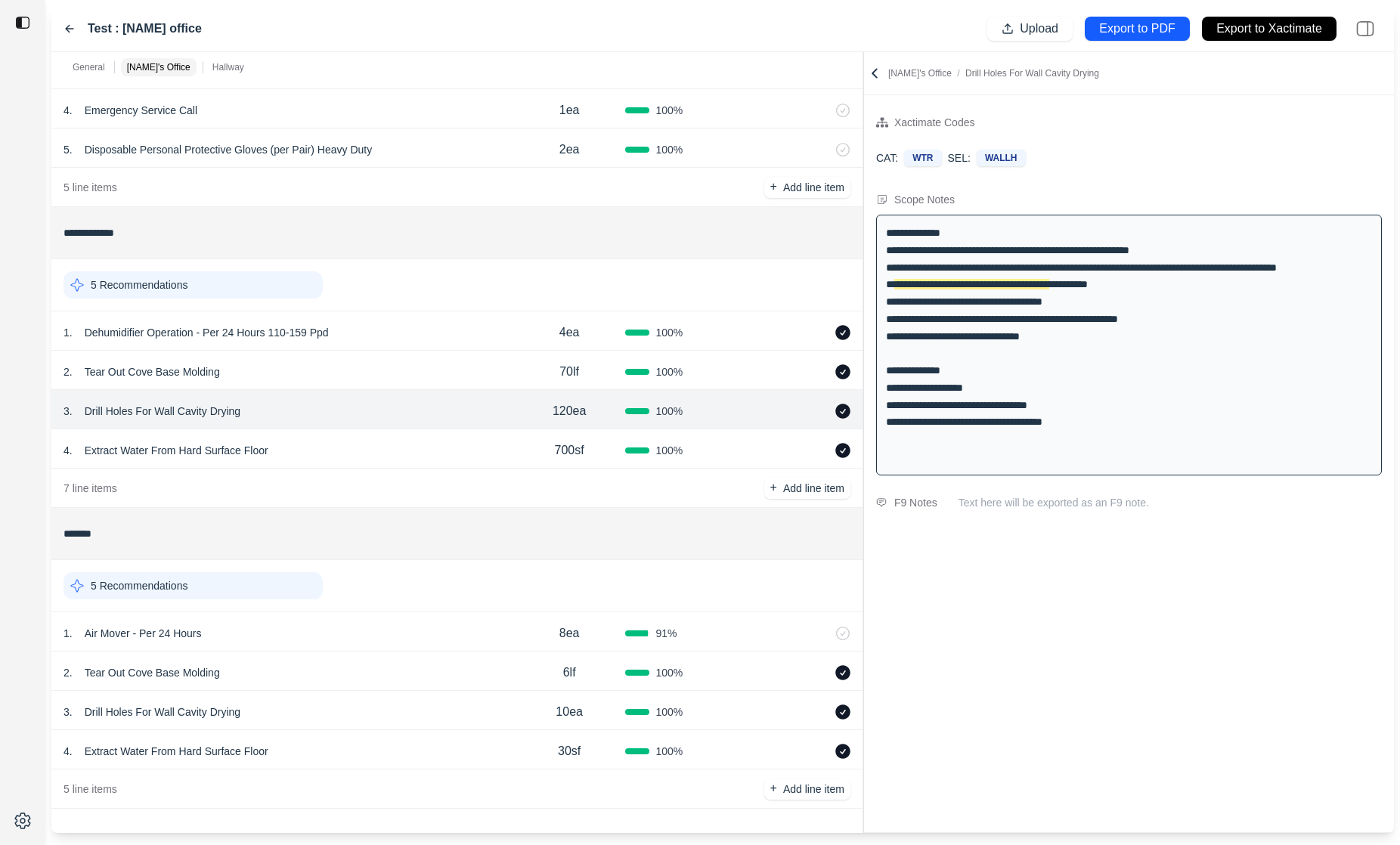 click on "**********" at bounding box center (1129, 345) 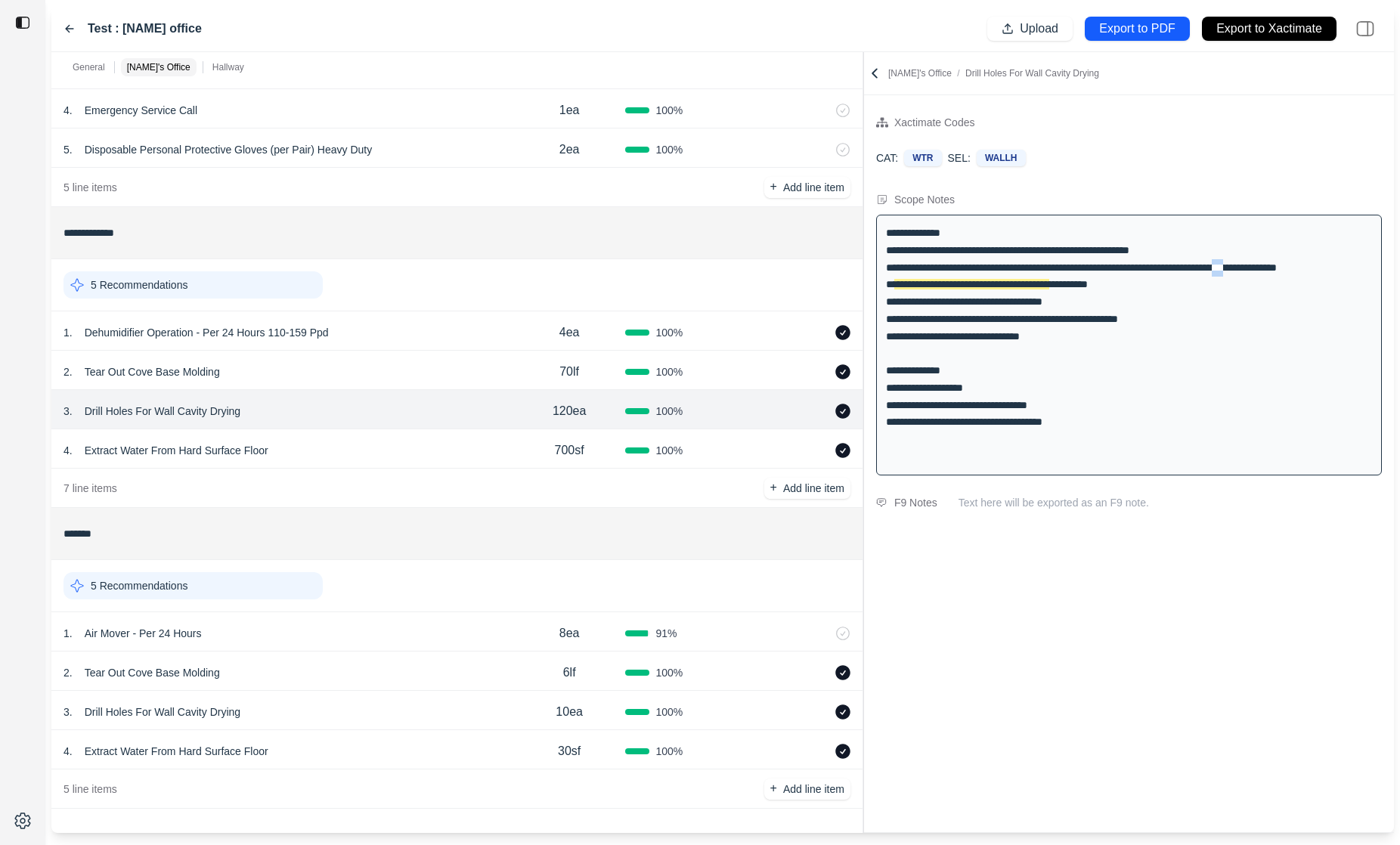 click on "**********" at bounding box center (1129, 345) 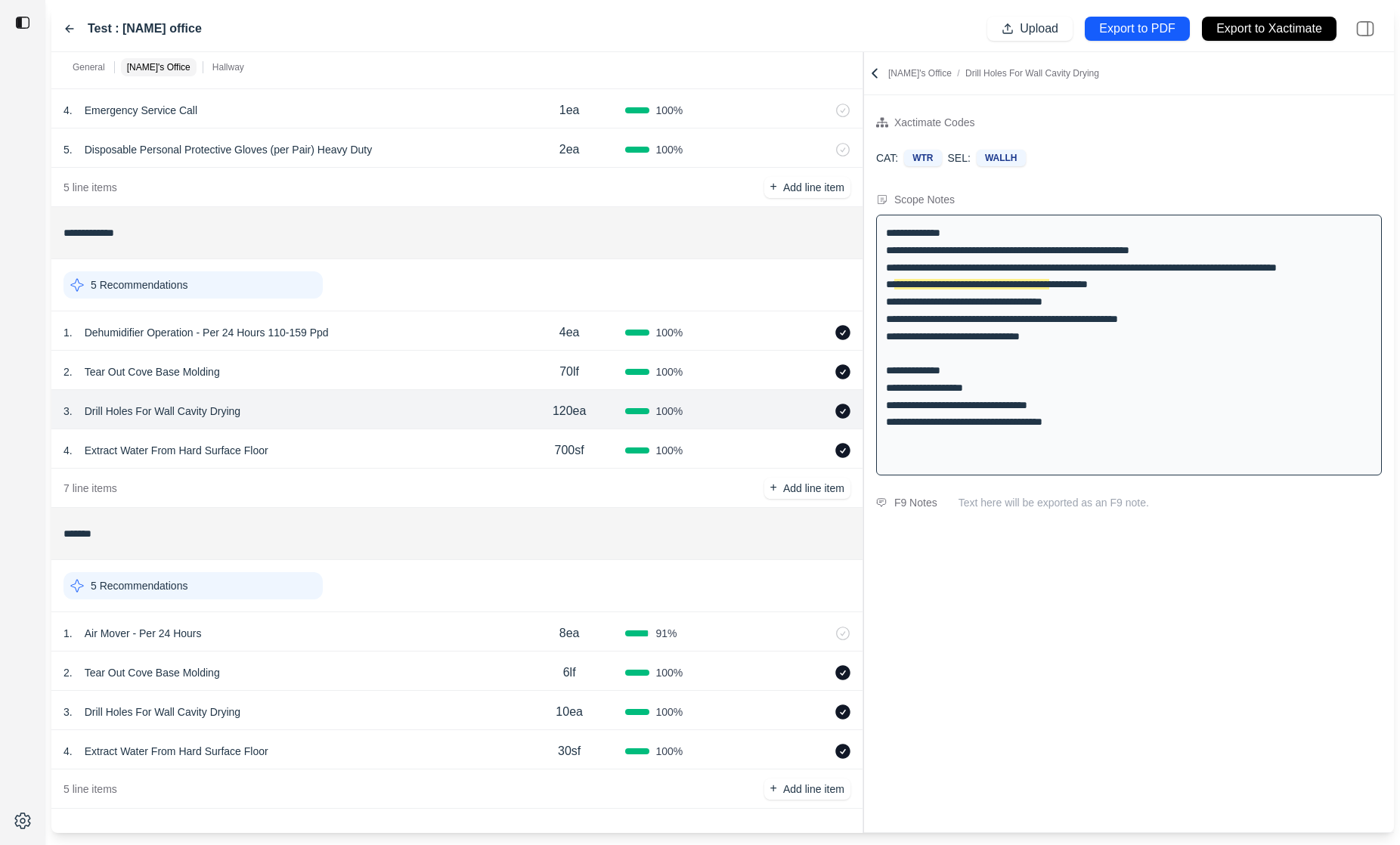 click on "**********" at bounding box center [1129, 345] 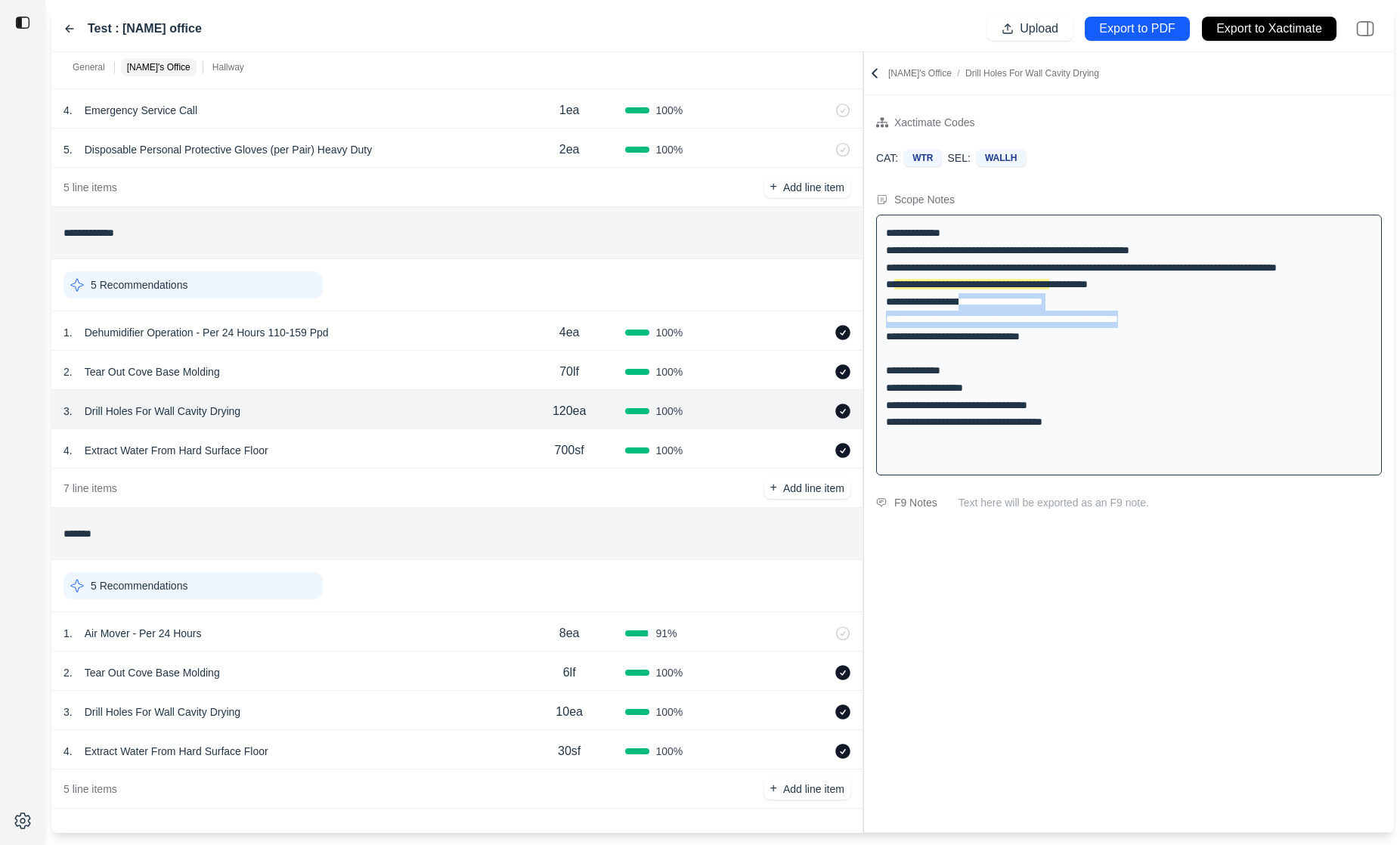 drag, startPoint x: 979, startPoint y: 339, endPoint x: 1187, endPoint y: 349, distance: 208.24025 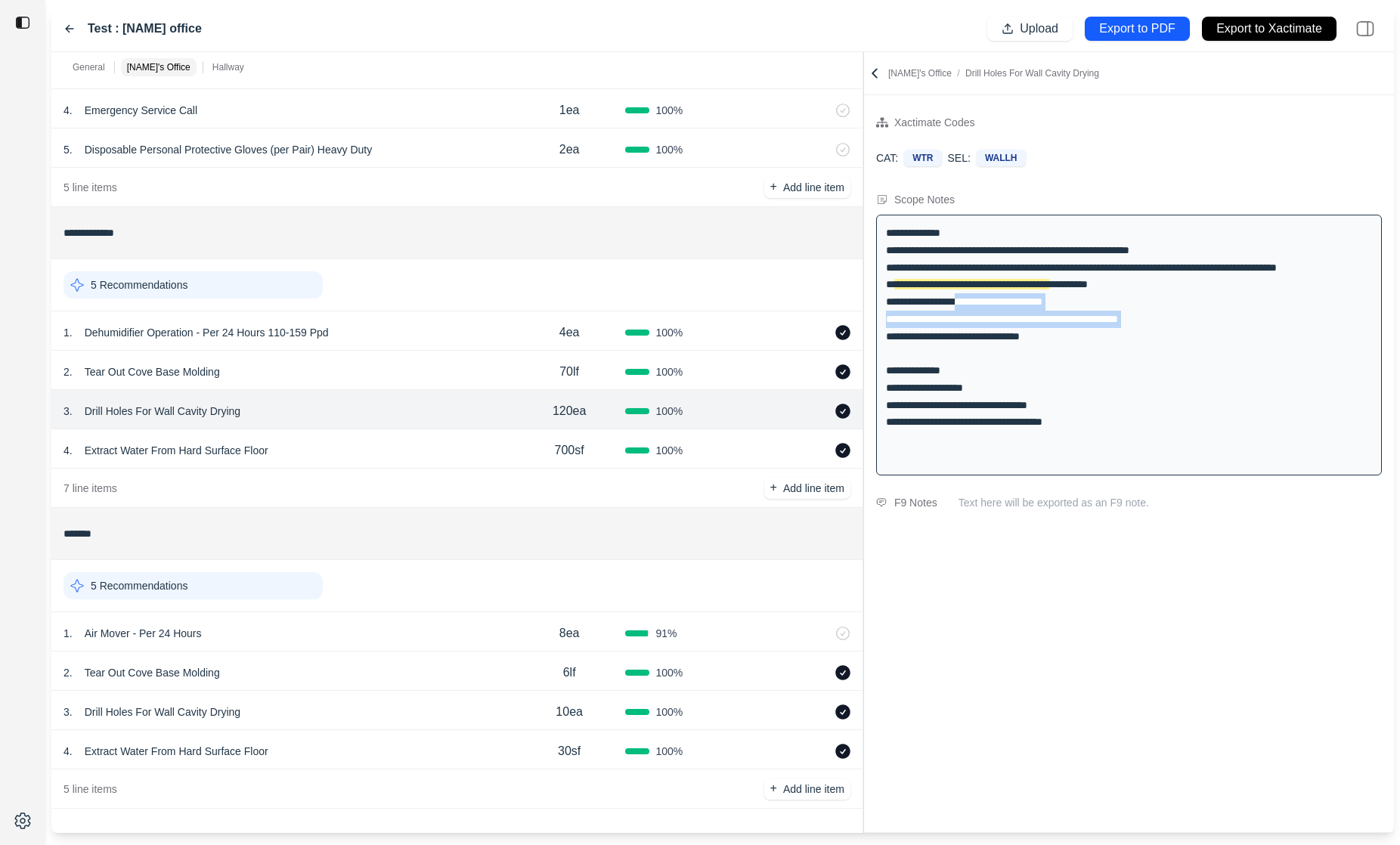 drag, startPoint x: 1187, startPoint y: 349, endPoint x: 977, endPoint y: 339, distance: 210.238 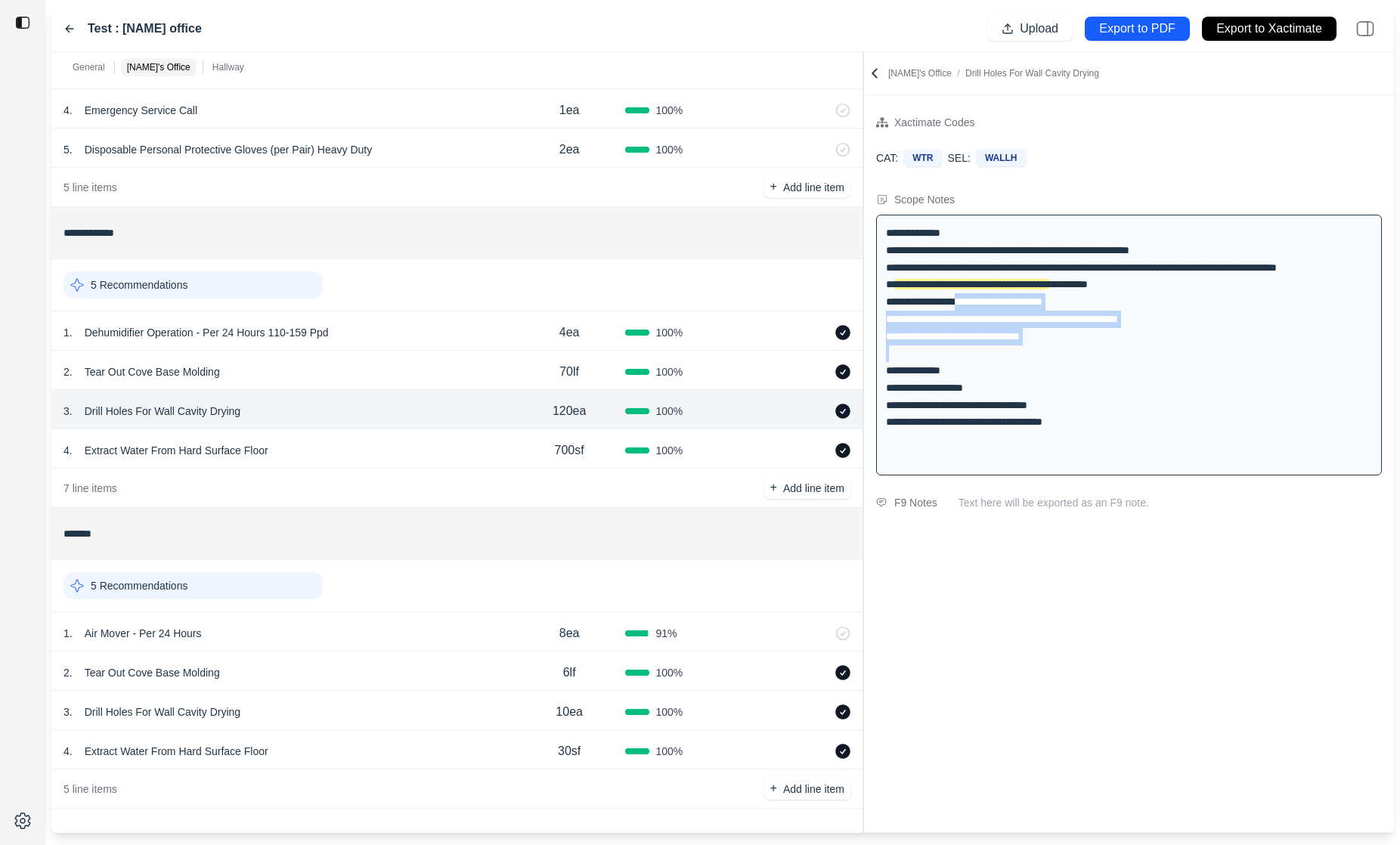 drag, startPoint x: 977, startPoint y: 339, endPoint x: 1073, endPoint y: 382, distance: 105.19 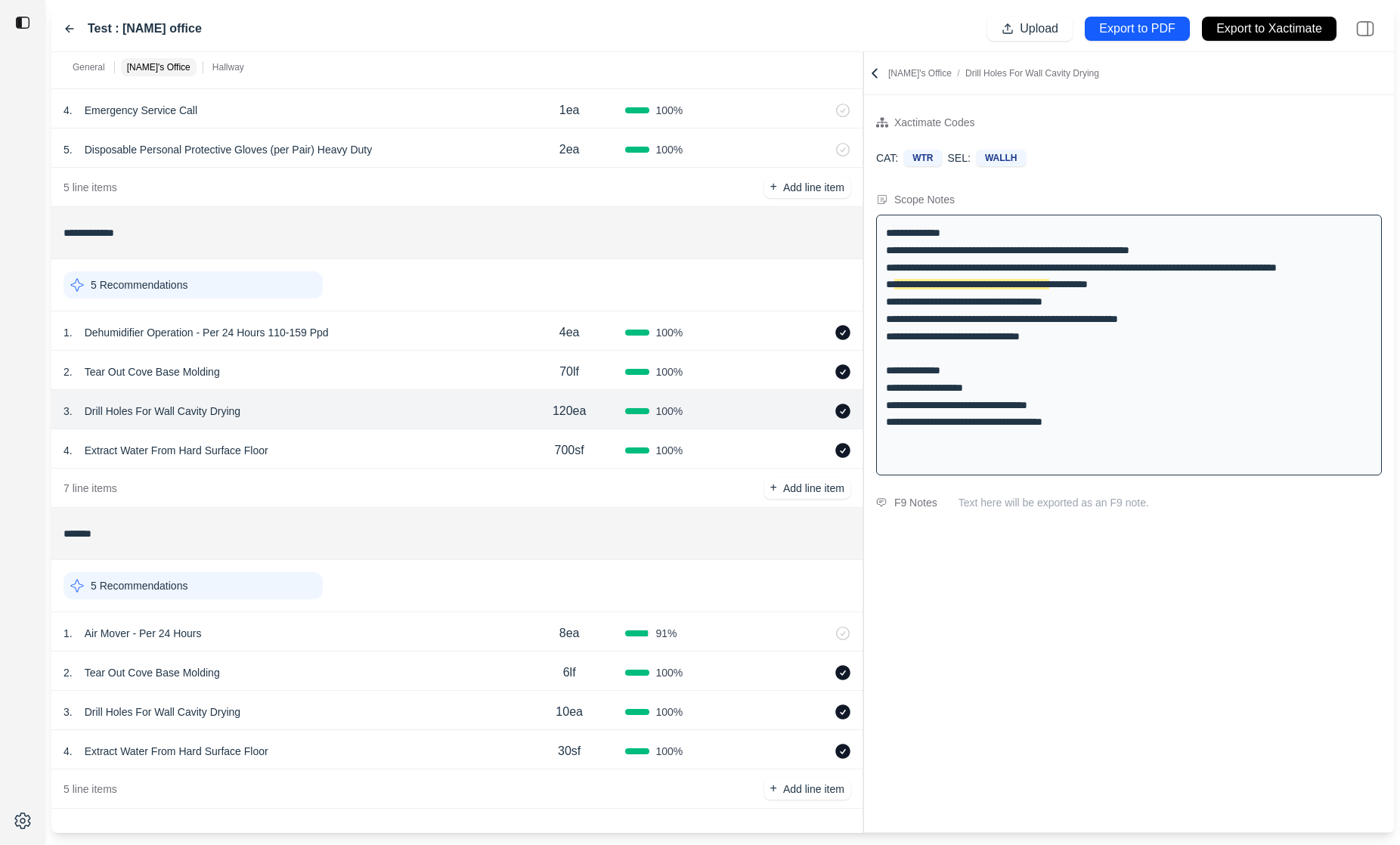 click on "**********" at bounding box center (1129, 345) 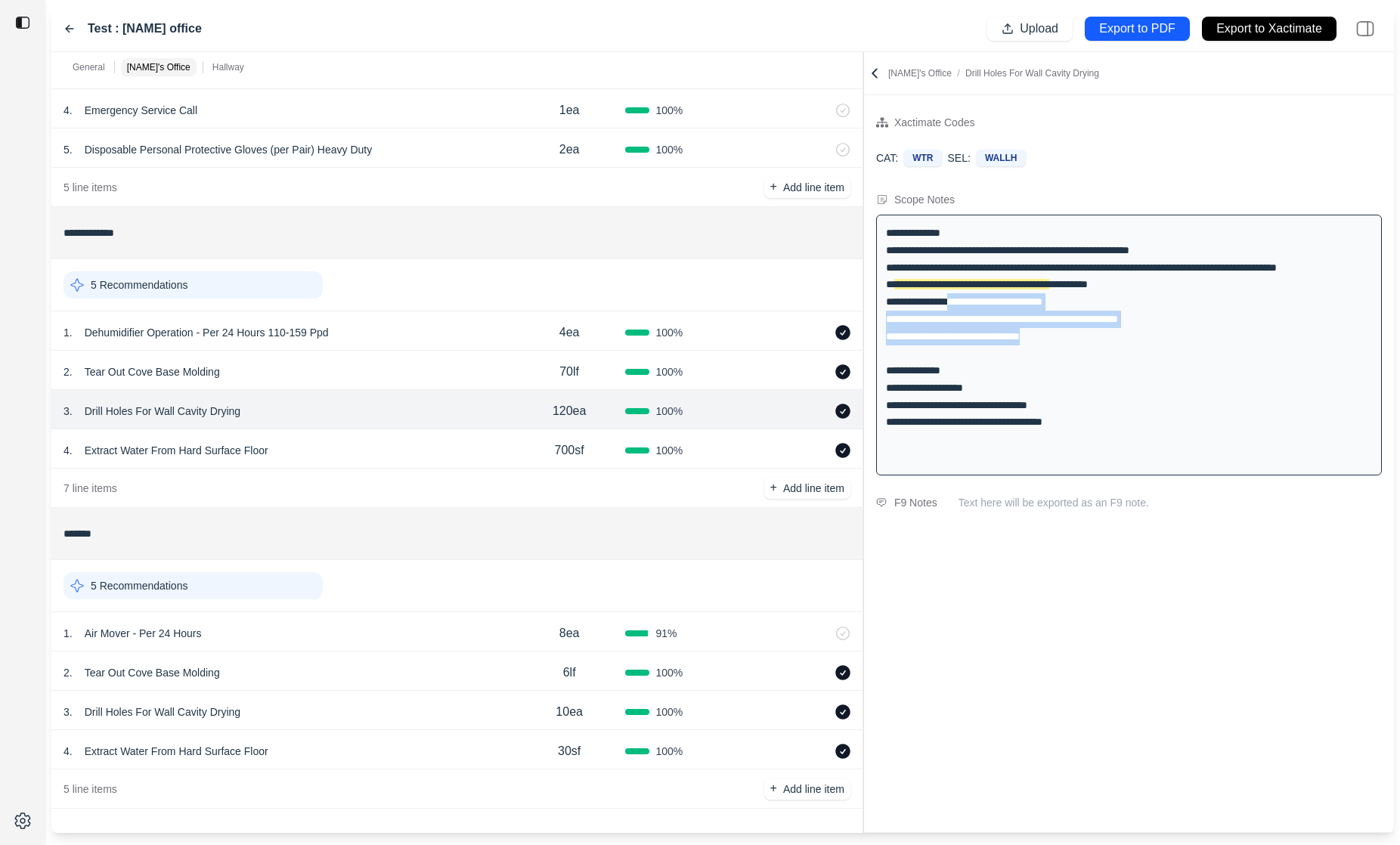drag, startPoint x: 970, startPoint y: 343, endPoint x: 1076, endPoint y: 374, distance: 110.44003 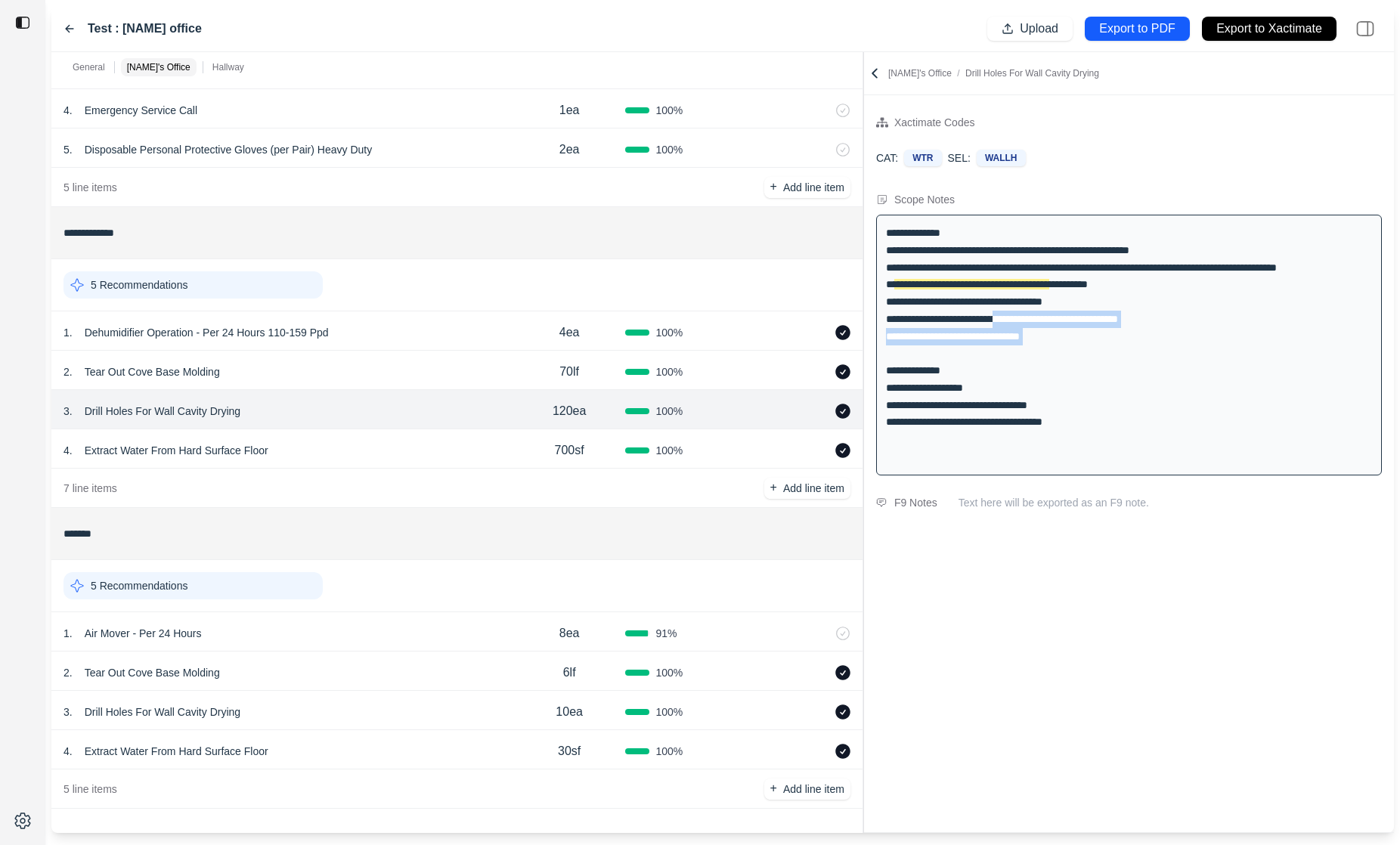 drag, startPoint x: 1076, startPoint y: 374, endPoint x: 1024, endPoint y: 348, distance: 58.137767 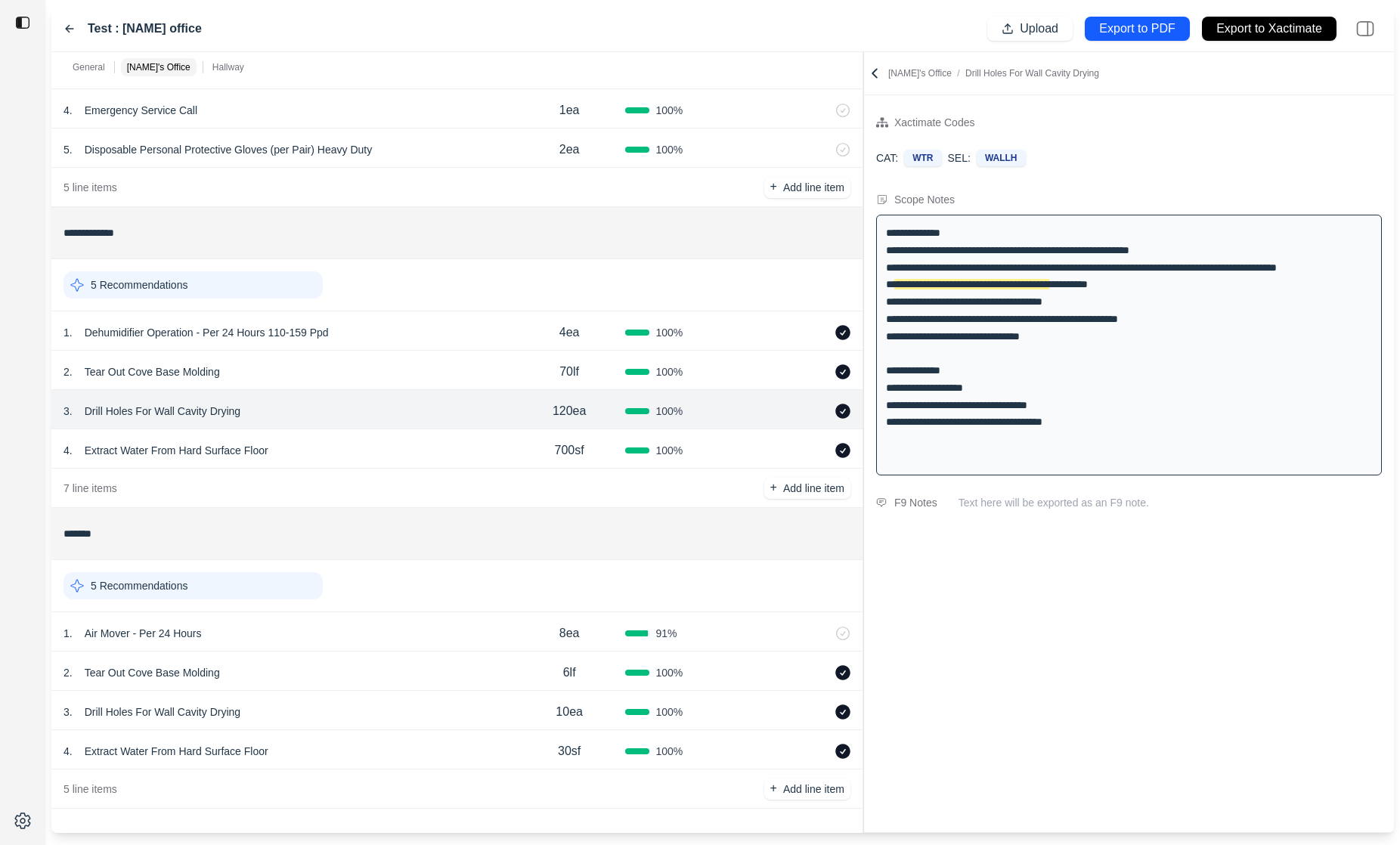 click on "3 . Drill Holes For Wall Cavity Drying  120ea 100 %" at bounding box center [457, 410] 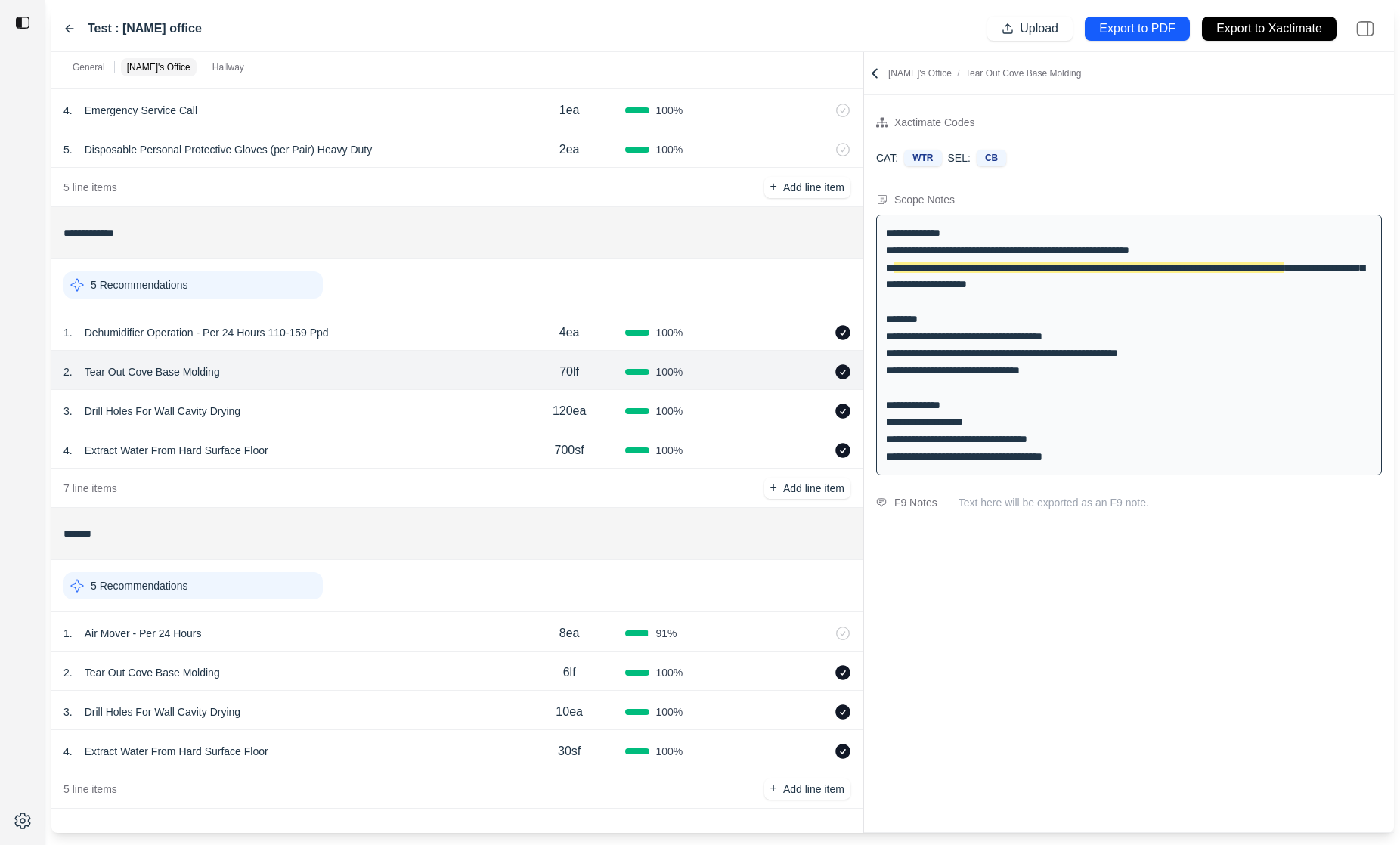click on "3 . Drill Holes For Wall Cavity Drying" at bounding box center (288, 411) 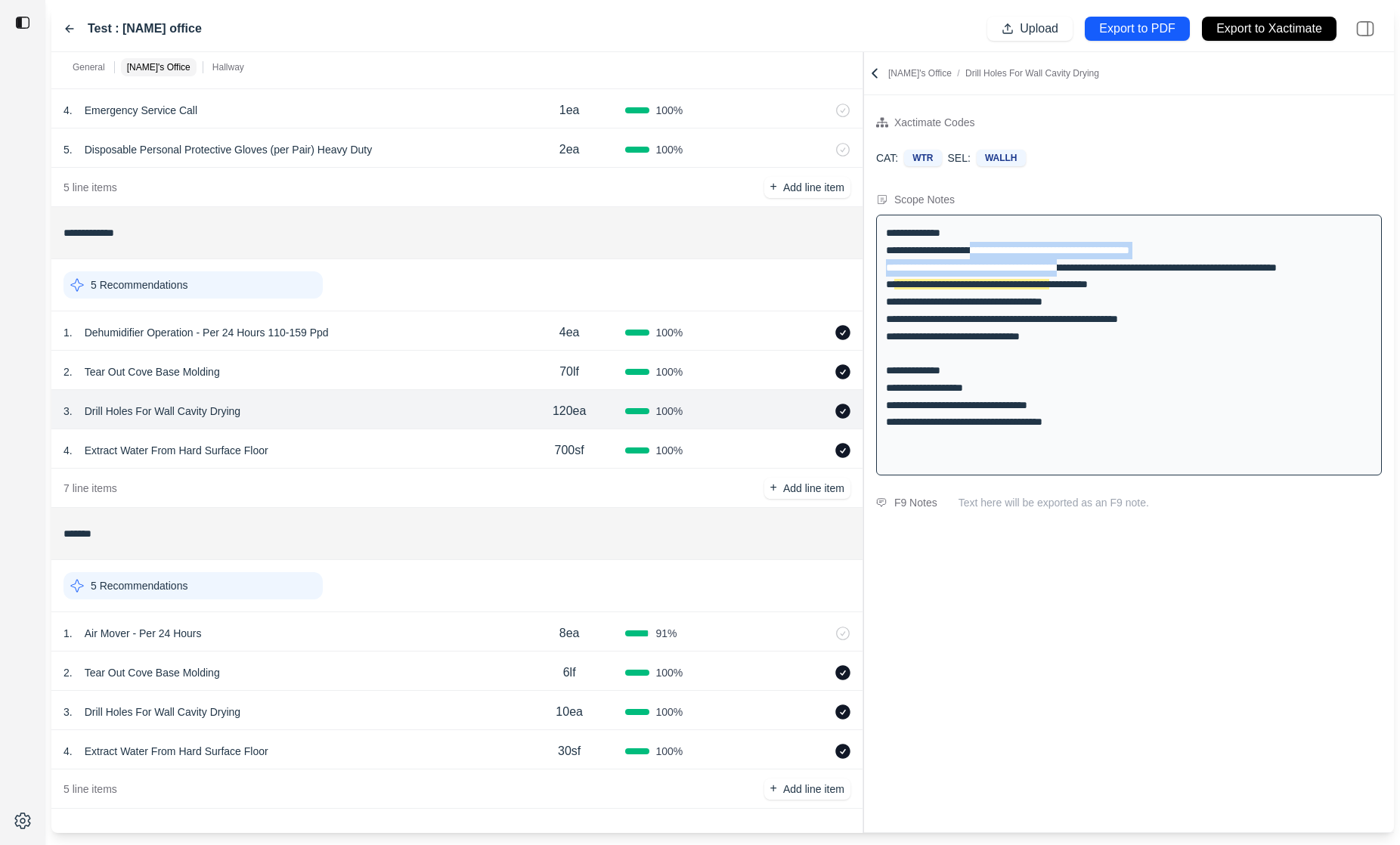 drag, startPoint x: 997, startPoint y: 245, endPoint x: 1094, endPoint y: 271, distance: 100.4241 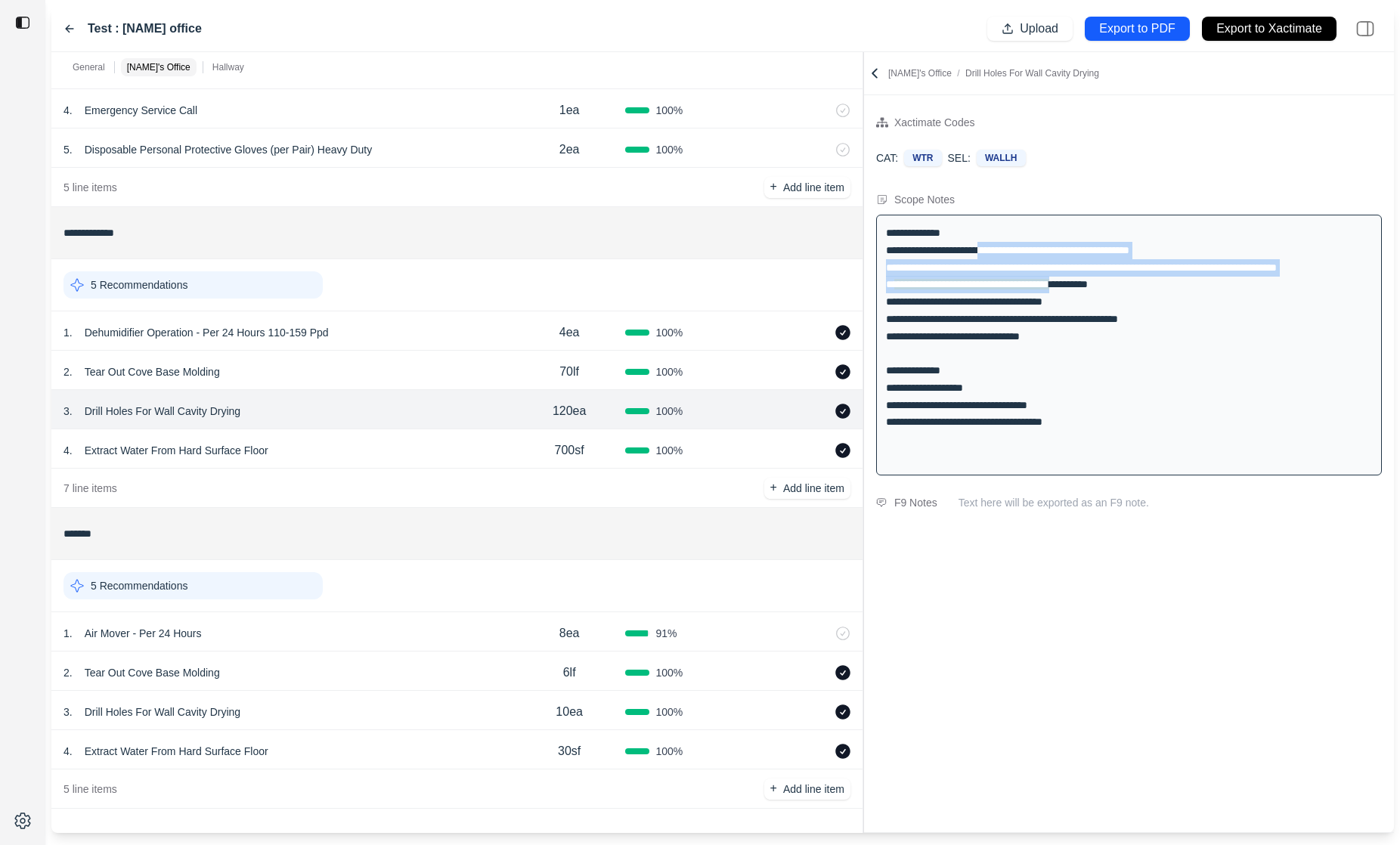 drag, startPoint x: 1094, startPoint y: 284, endPoint x: 1010, endPoint y: 254, distance: 89.19641 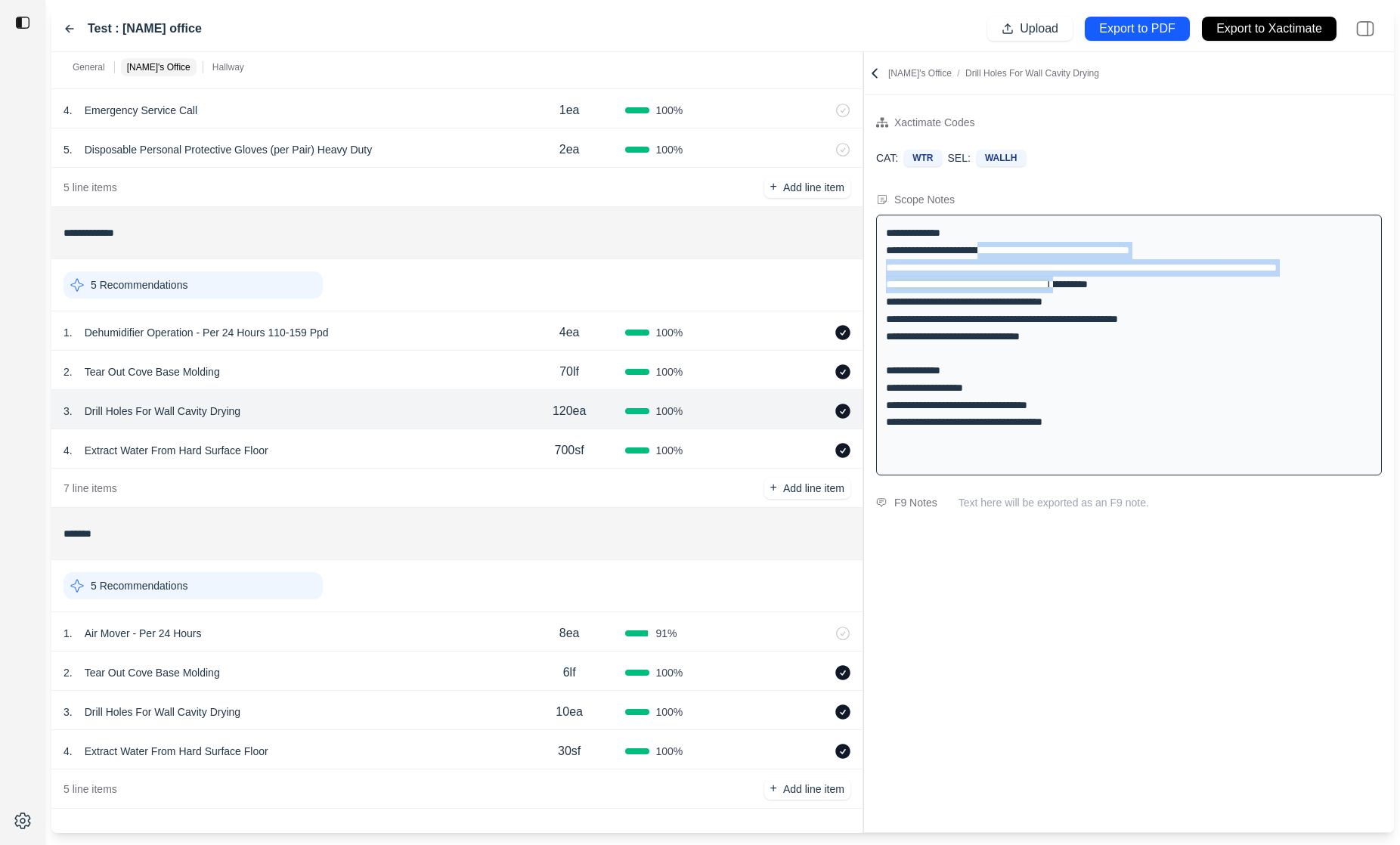 drag, startPoint x: 1010, startPoint y: 254, endPoint x: 1126, endPoint y: 292, distance: 122.06556 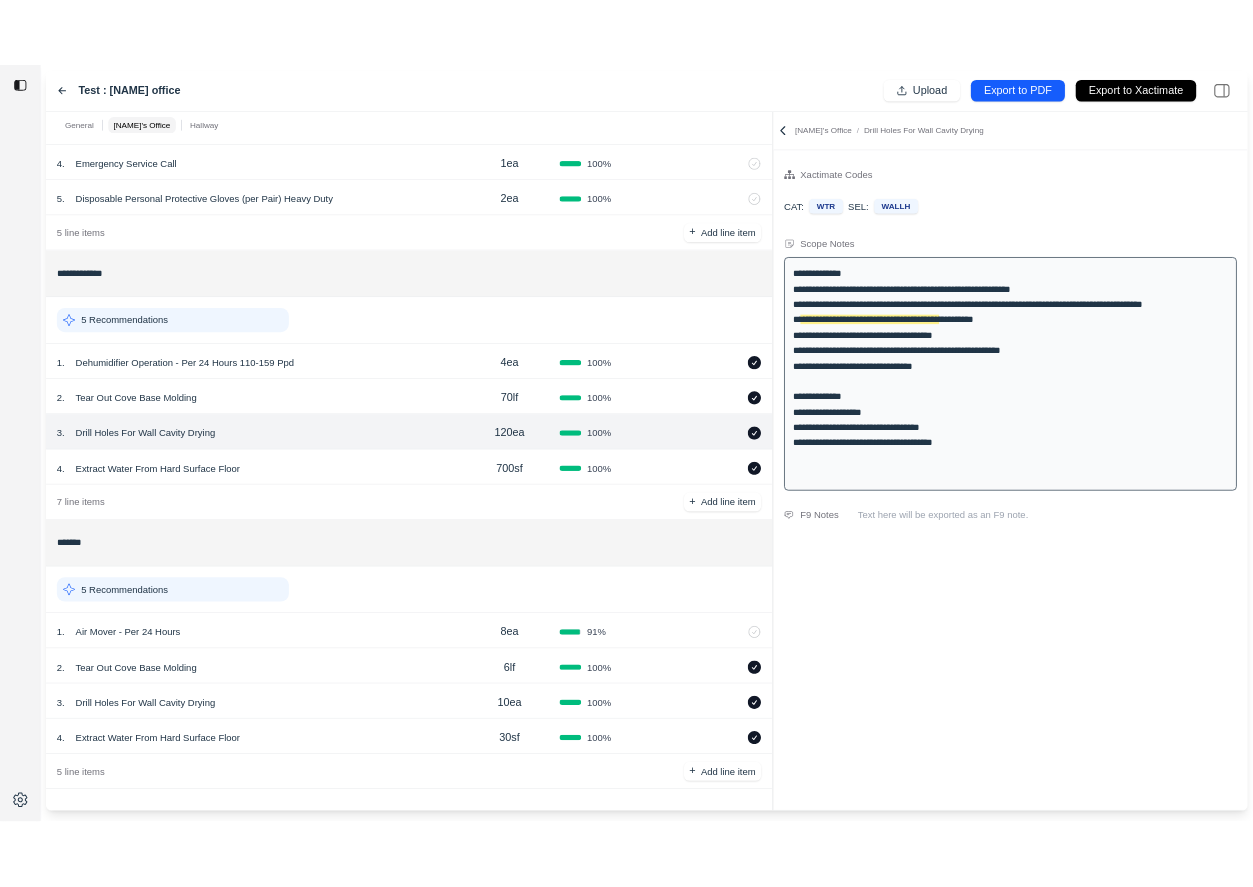 scroll, scrollTop: 285, scrollLeft: 0, axis: vertical 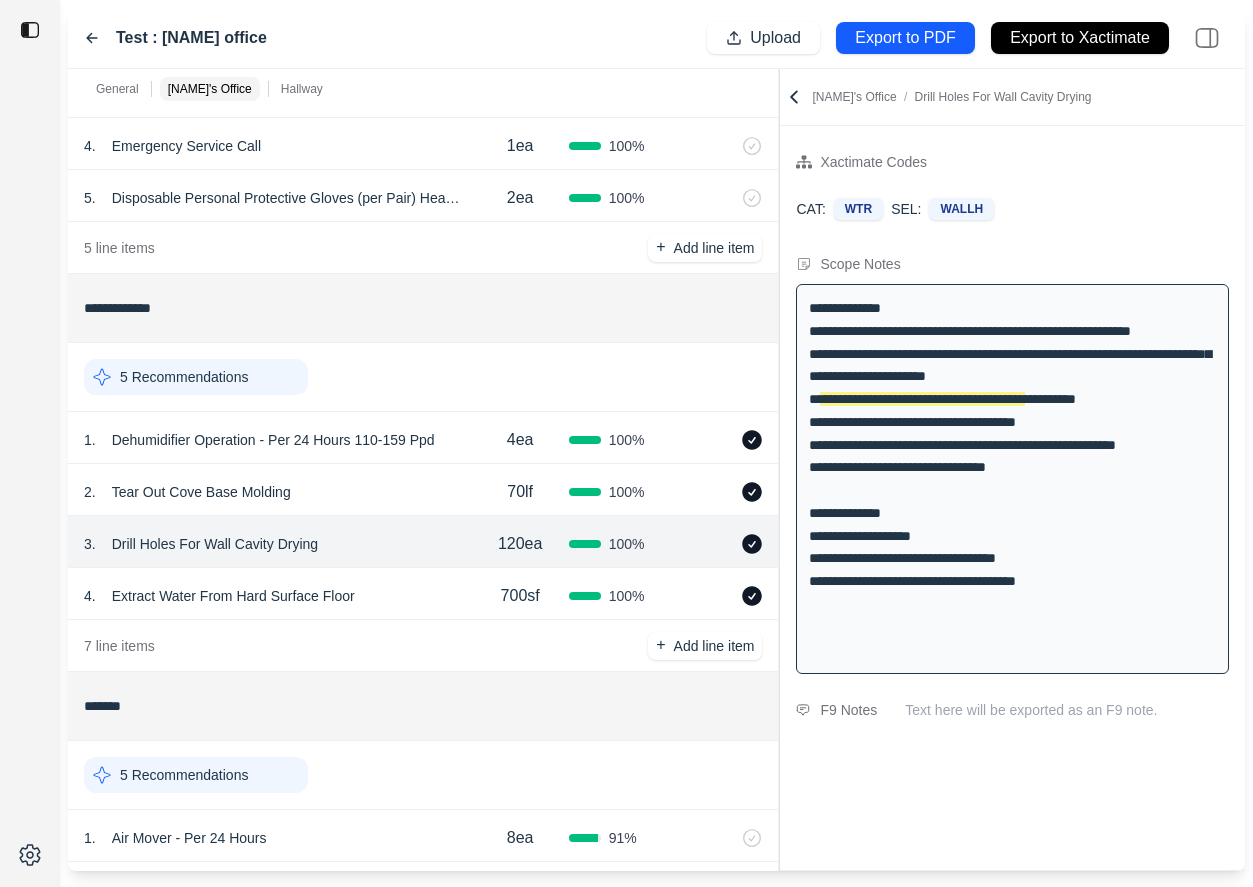 click on "**********" at bounding box center (1012, 498) 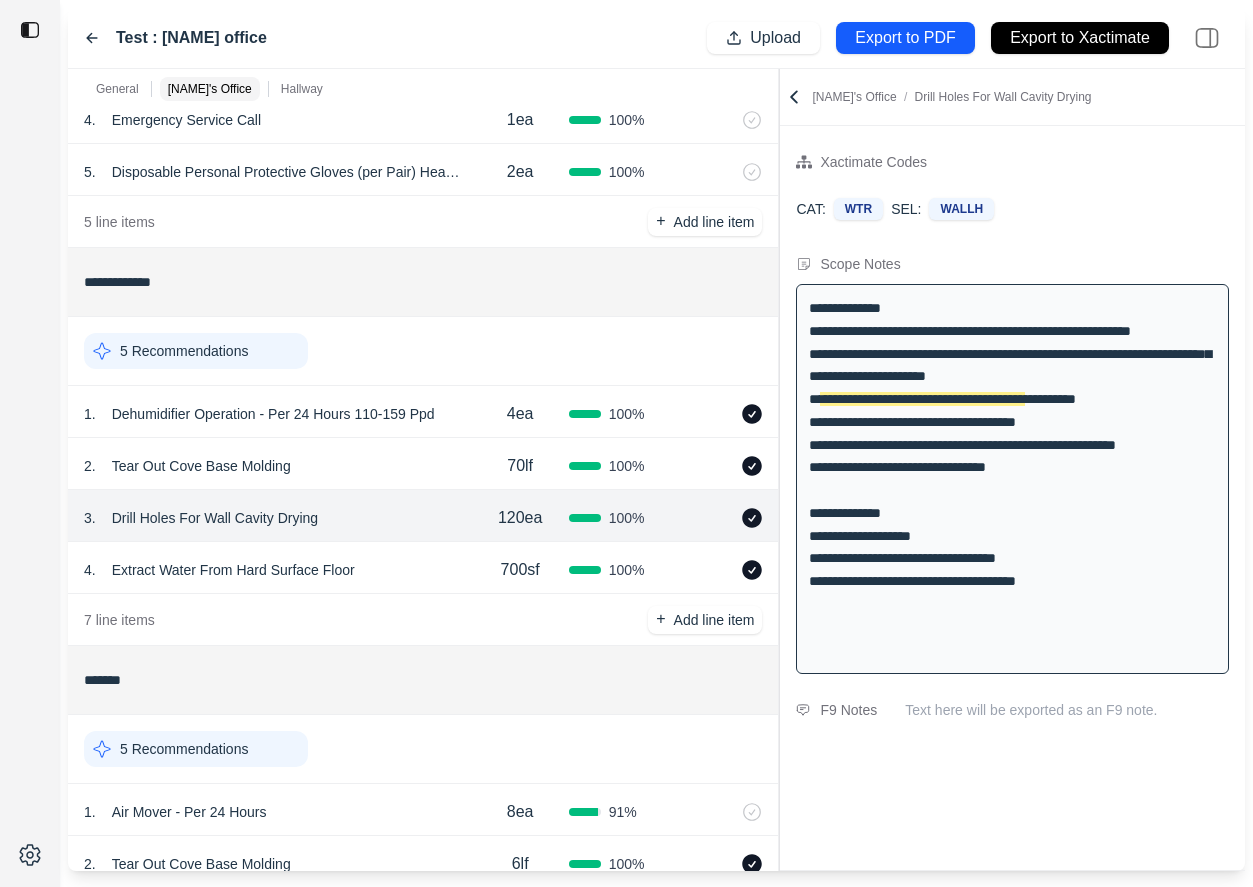 scroll, scrollTop: 305, scrollLeft: 0, axis: vertical 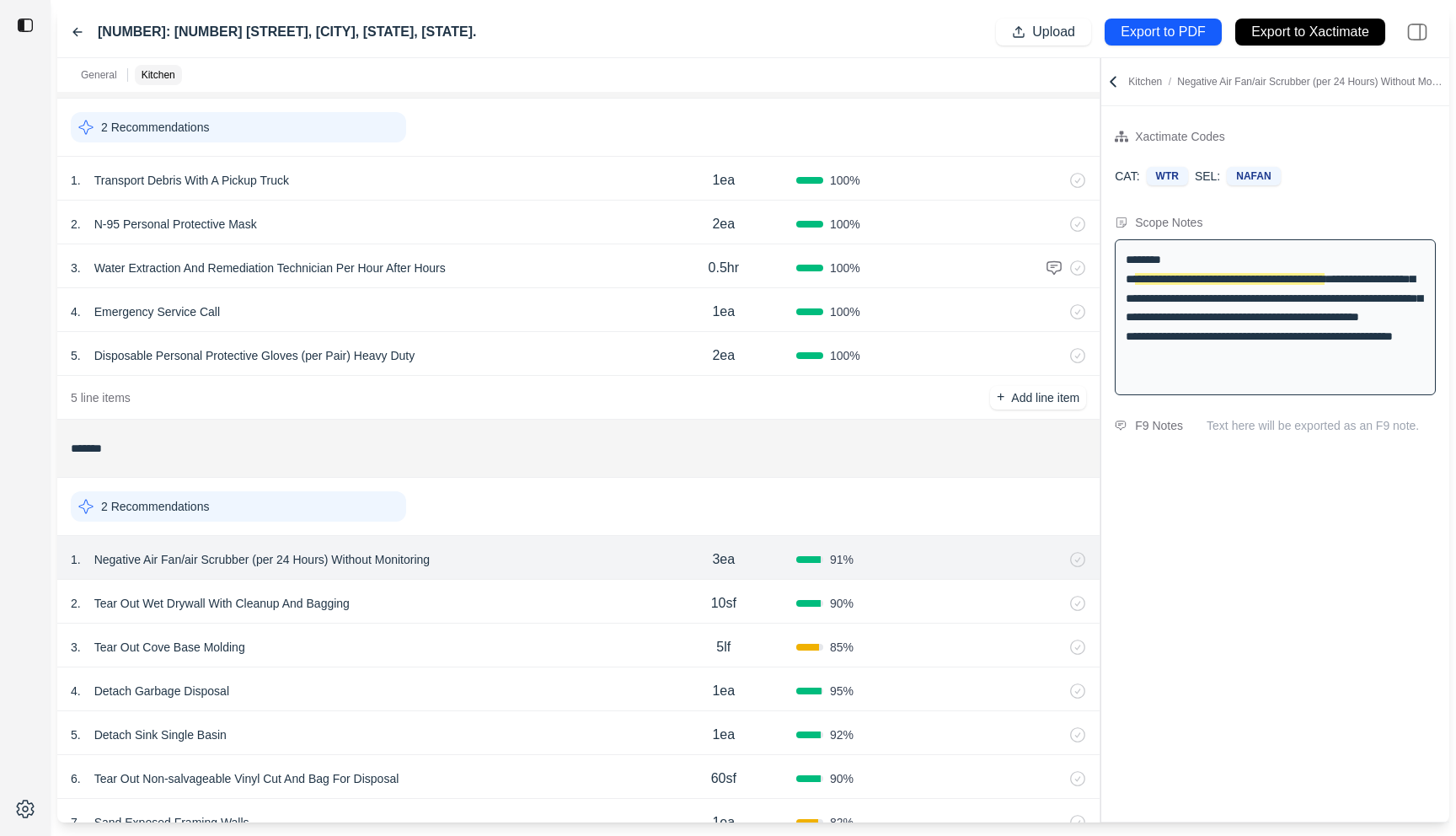 click 